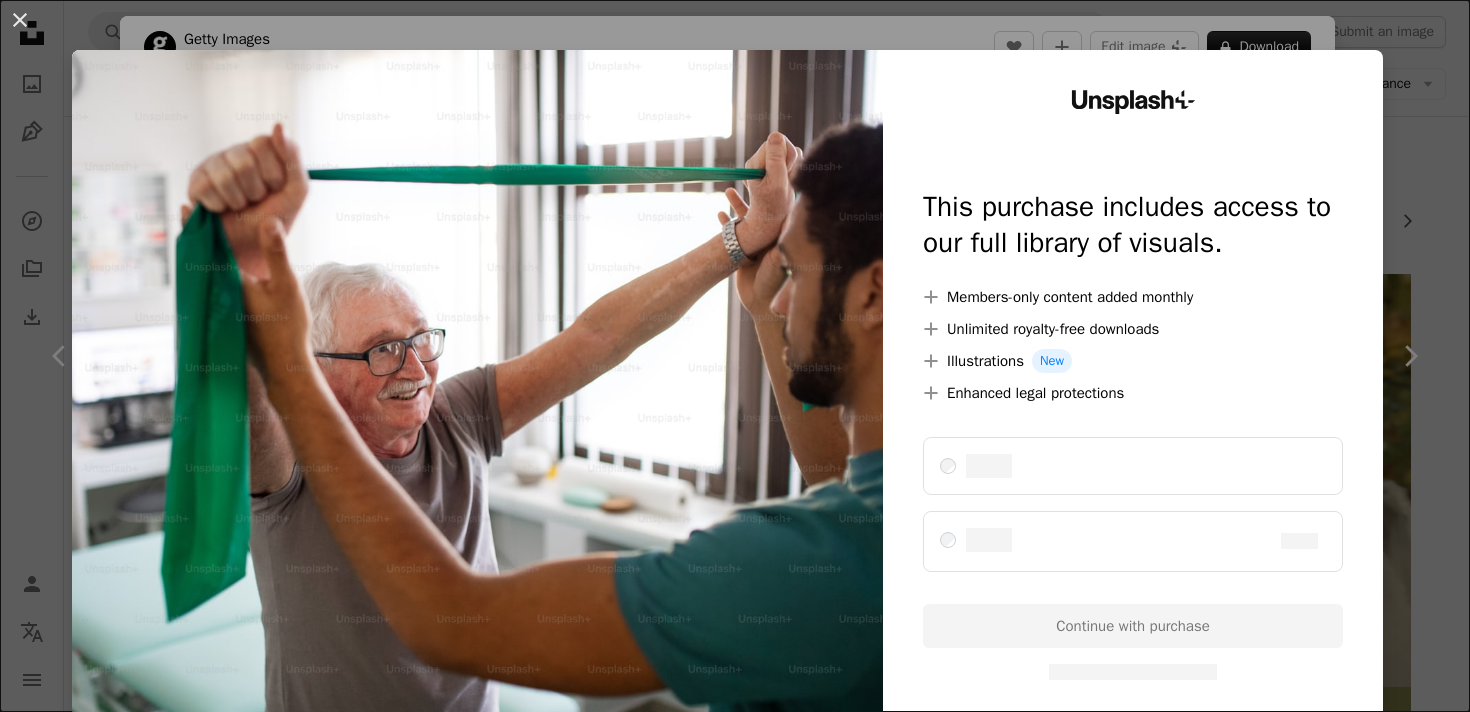 scroll, scrollTop: 1312, scrollLeft: 0, axis: vertical 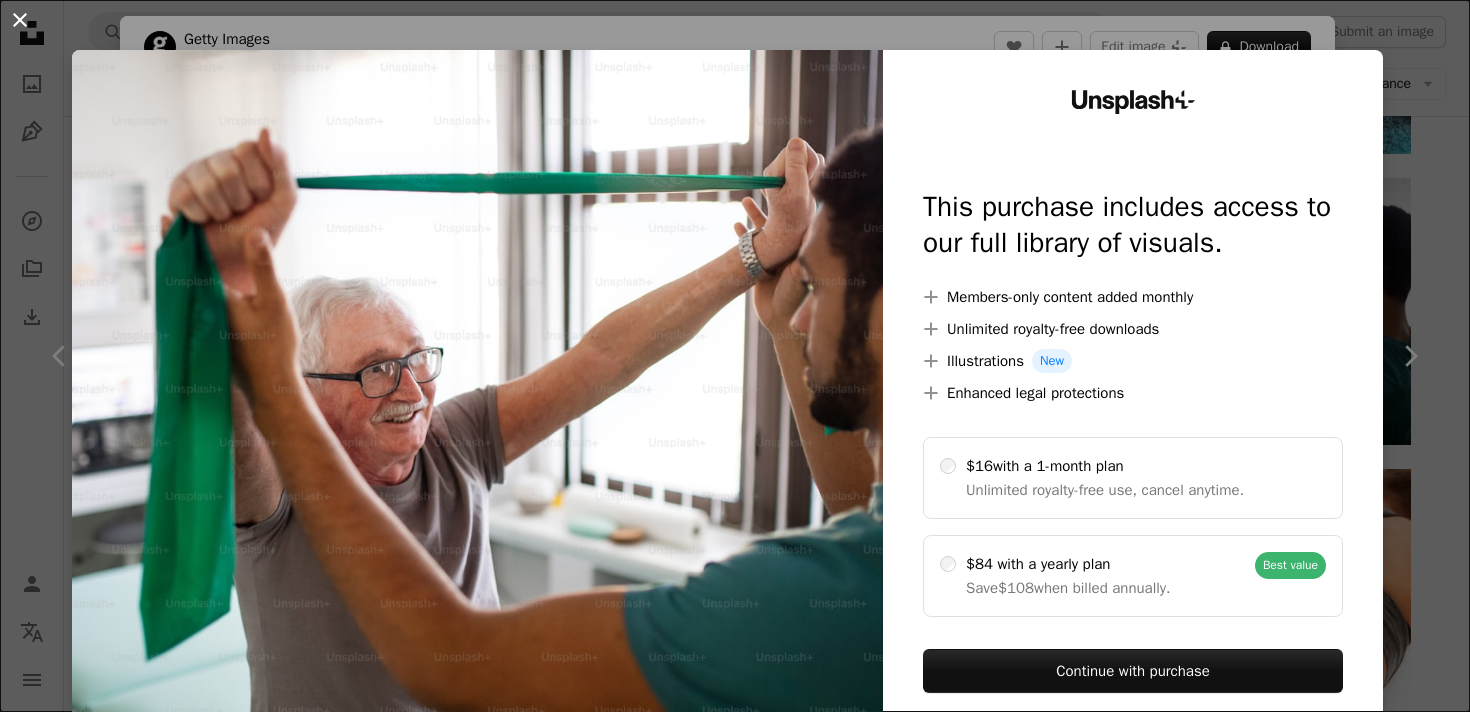 click on "An X shape" at bounding box center [20, 20] 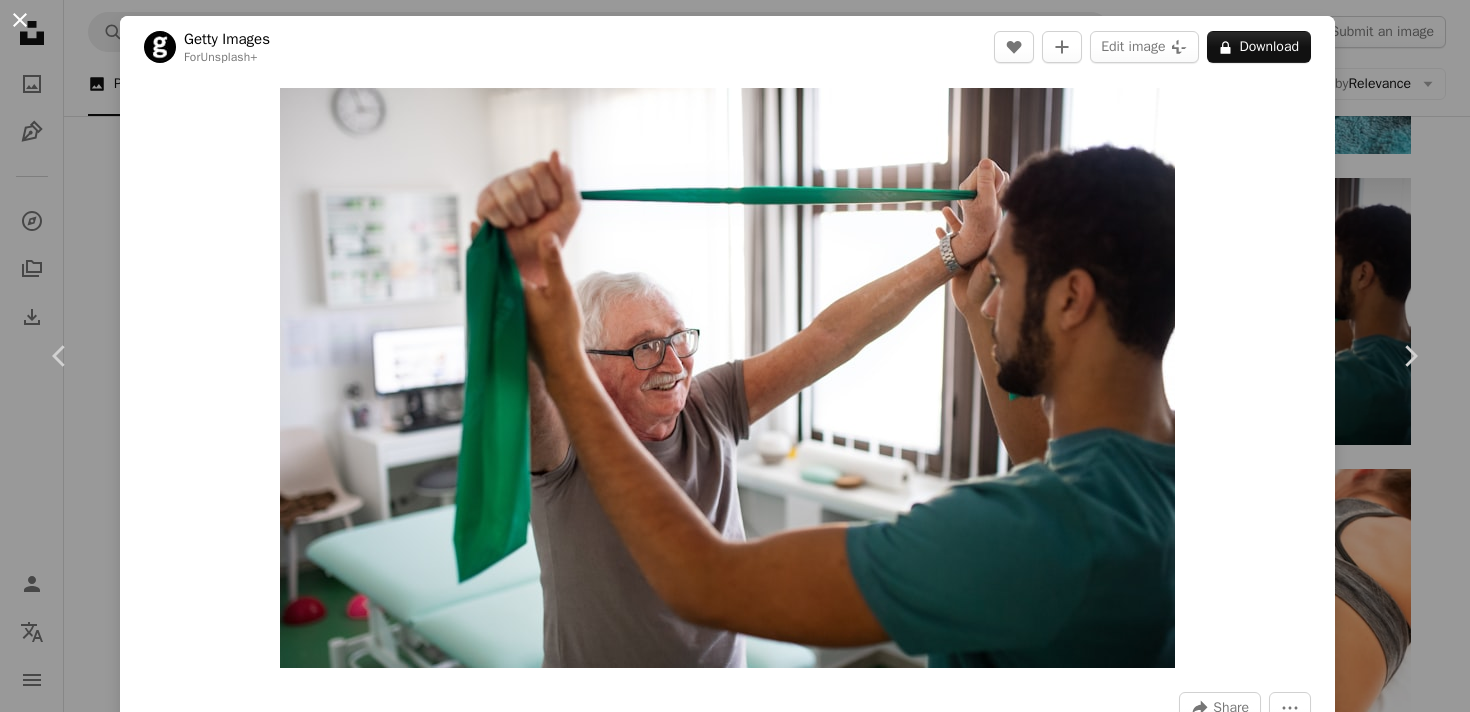 click on "An X shape" at bounding box center (20, 20) 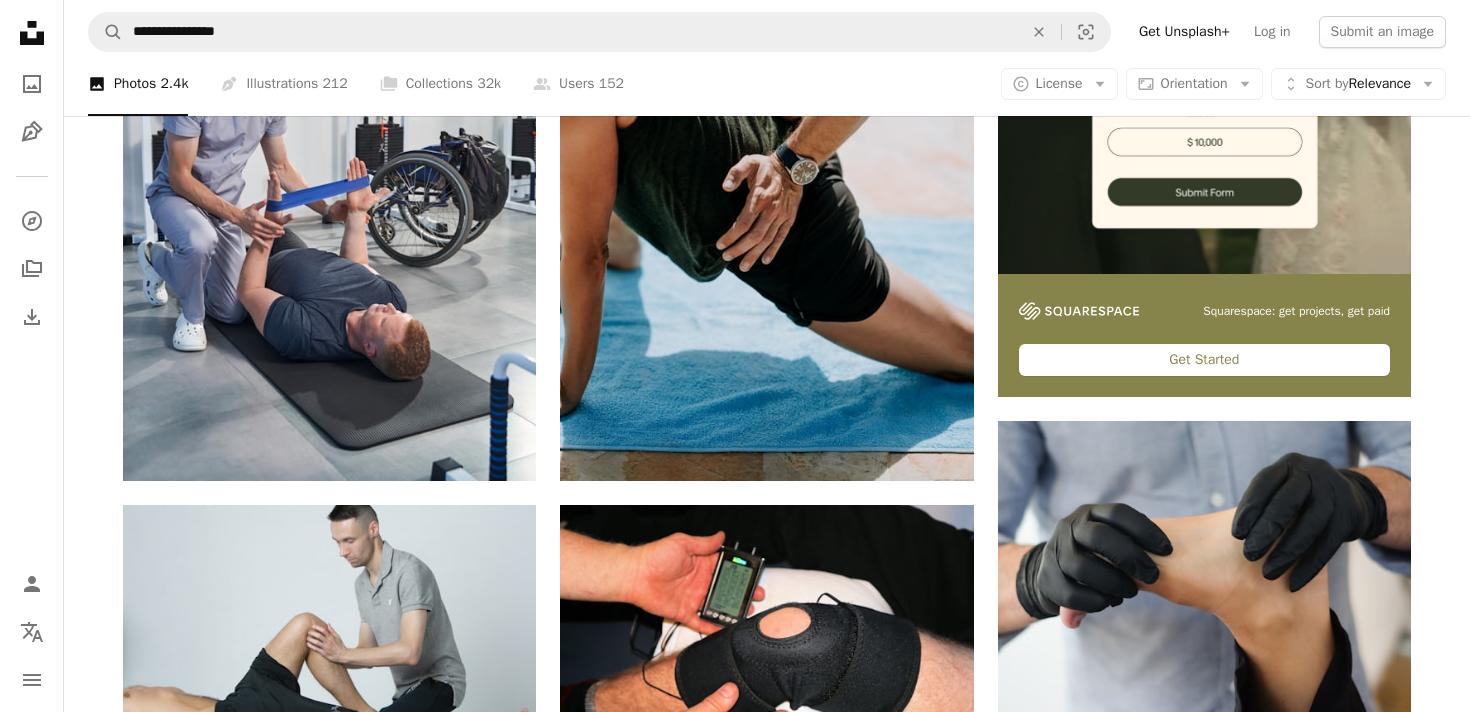 scroll, scrollTop: 0, scrollLeft: 0, axis: both 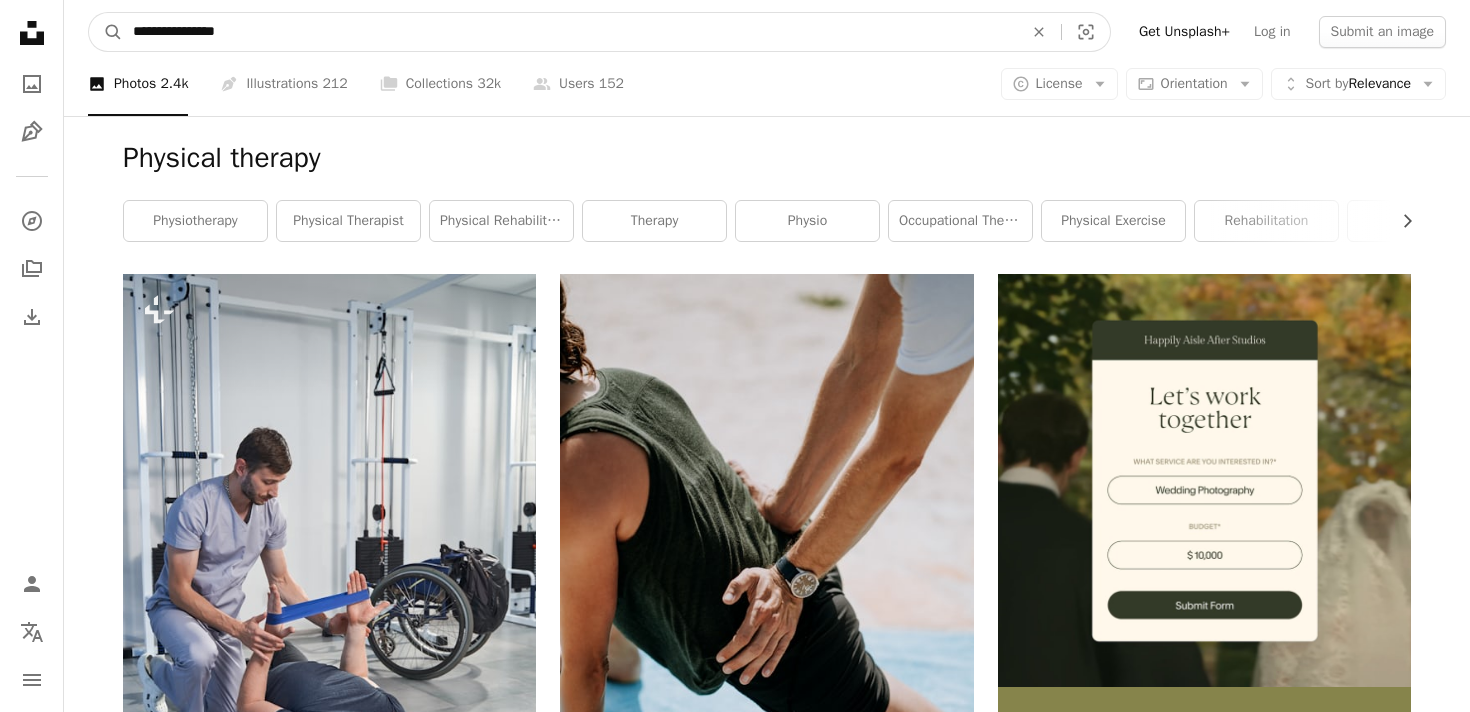 click on "**********" at bounding box center (570, 32) 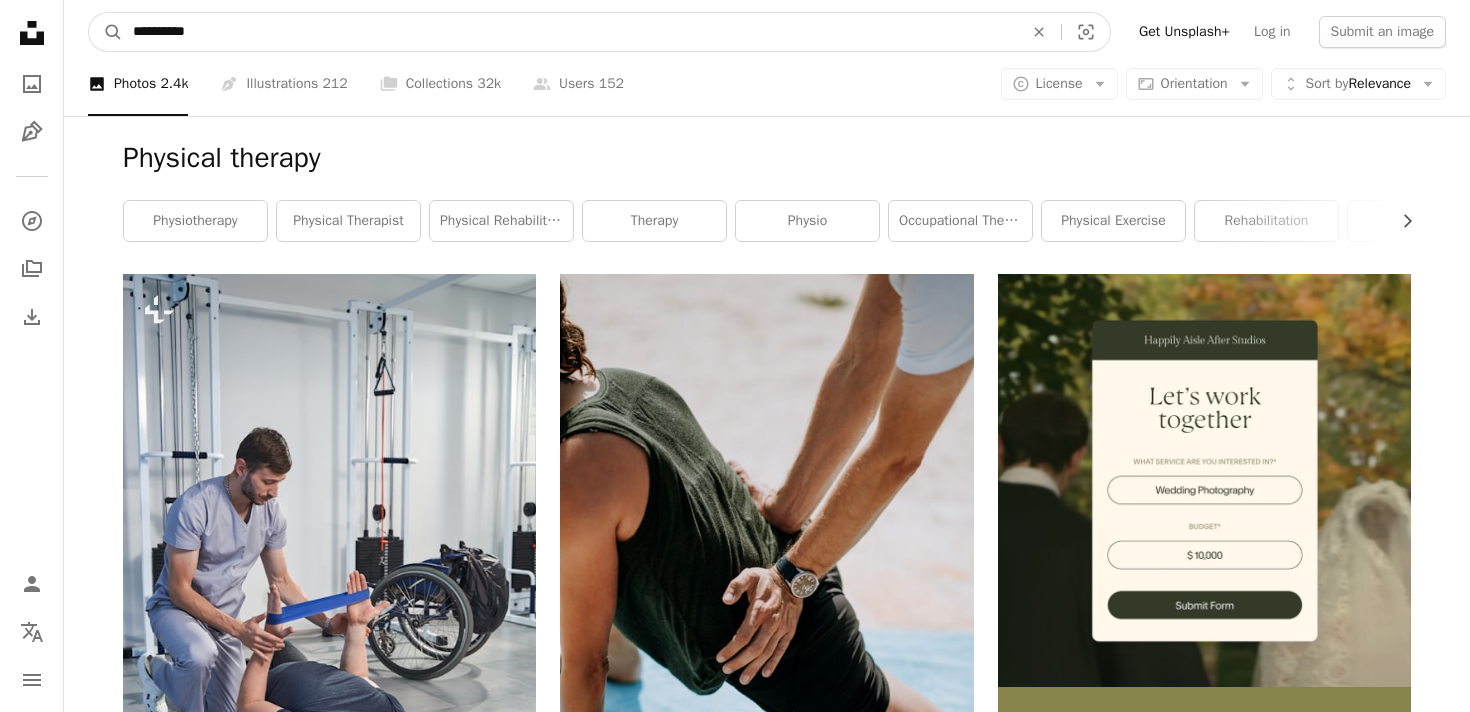 type on "**********" 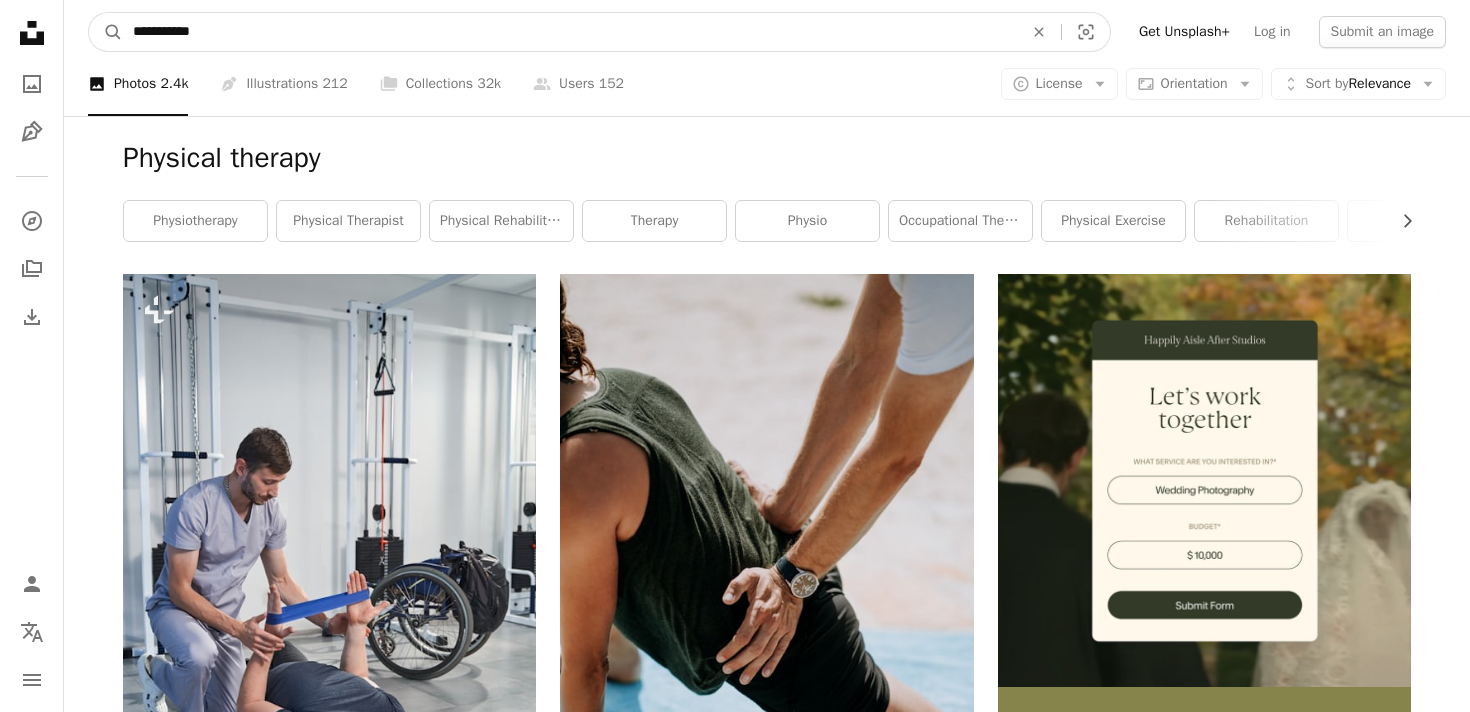 click on "A magnifying glass" at bounding box center (106, 32) 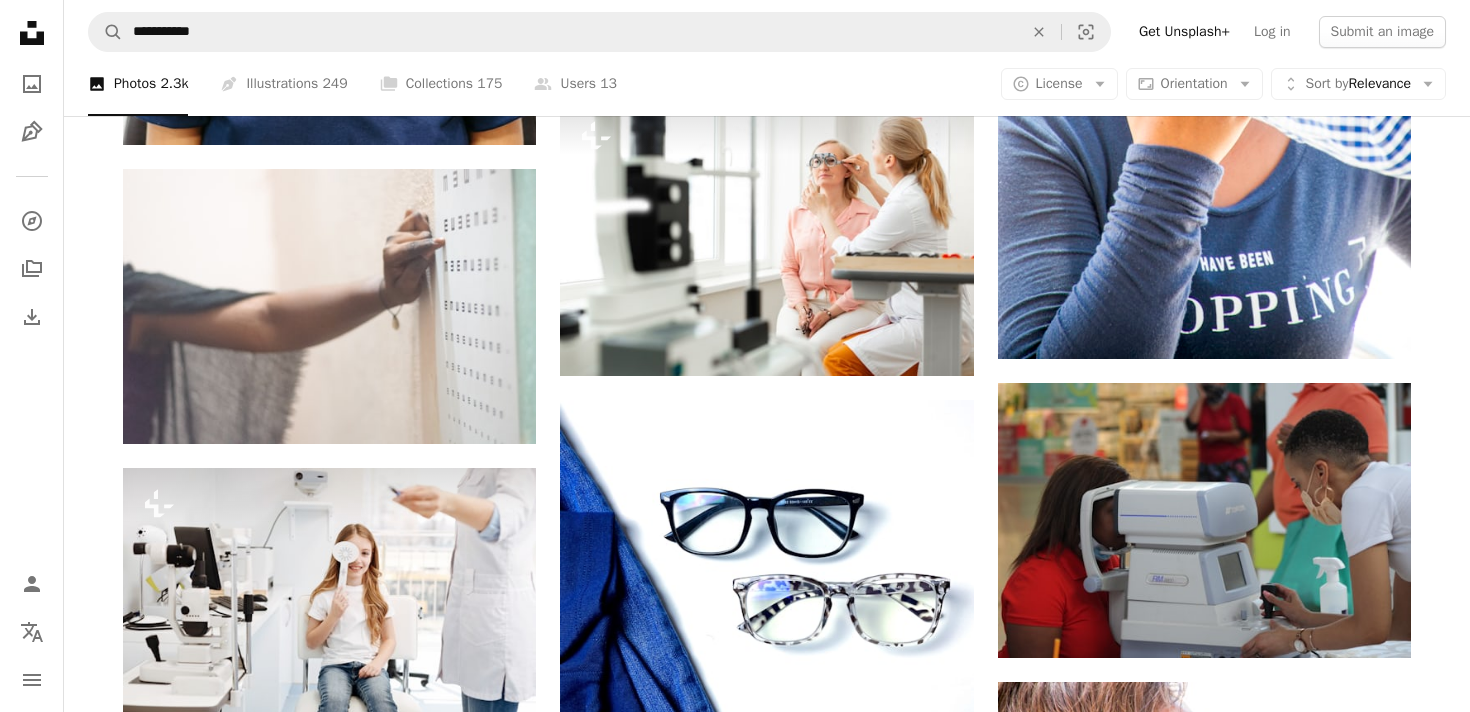 scroll, scrollTop: 1396, scrollLeft: 0, axis: vertical 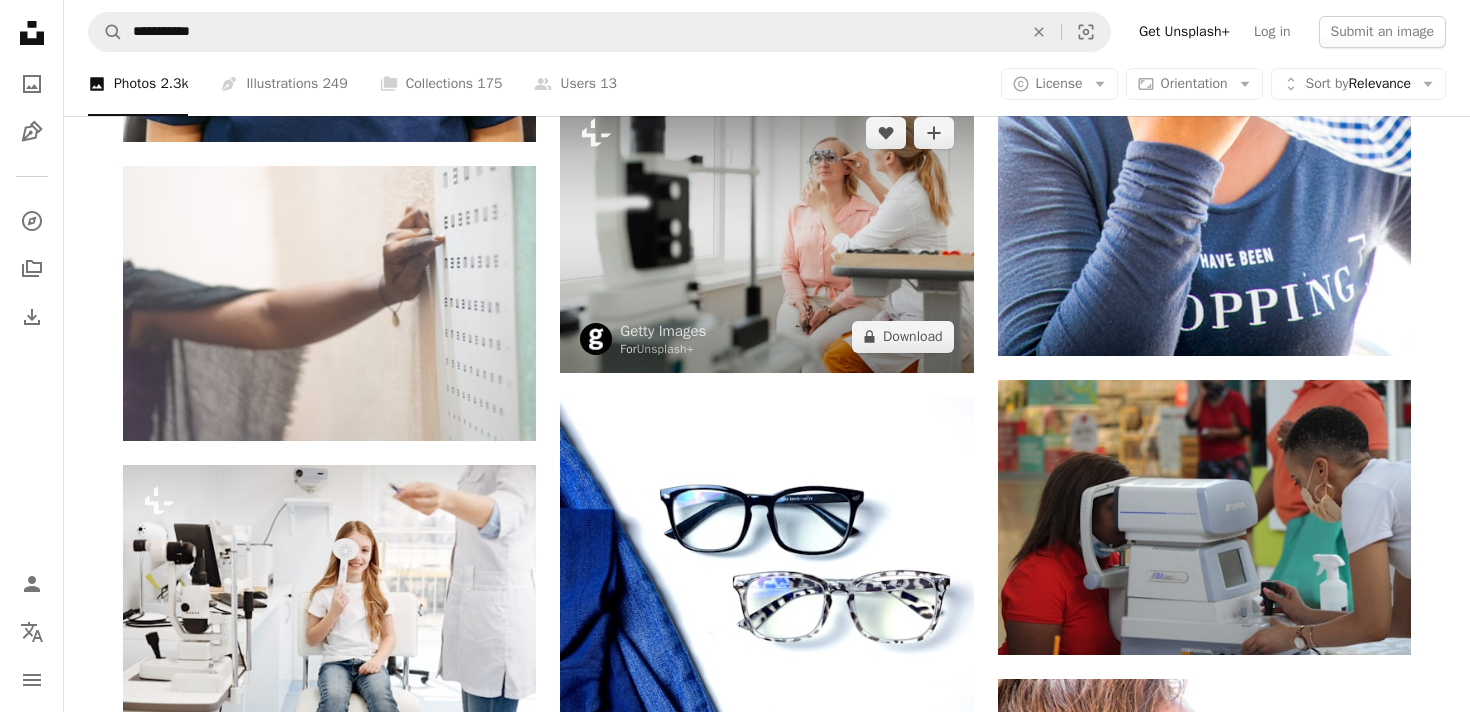 click at bounding box center (766, 234) 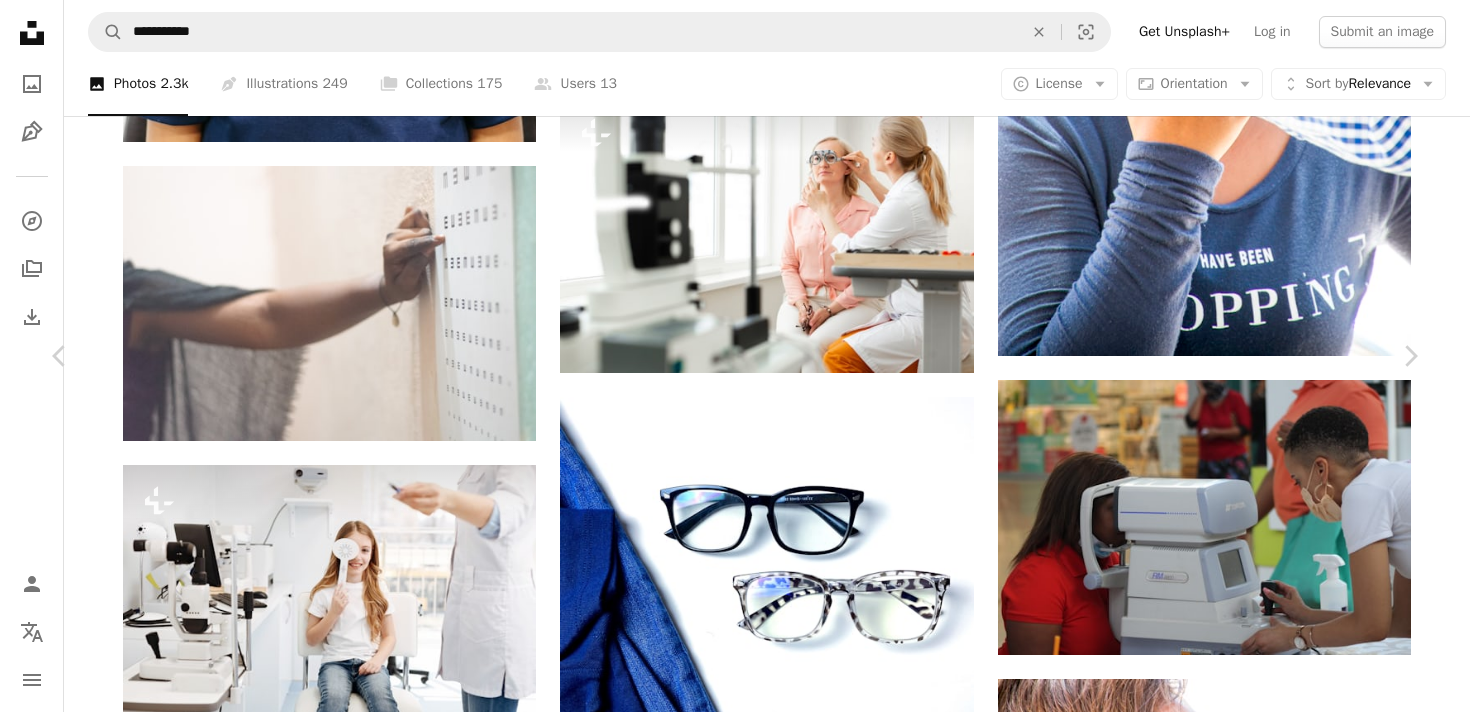 click on "A lock   Download" at bounding box center [1259, 3161] 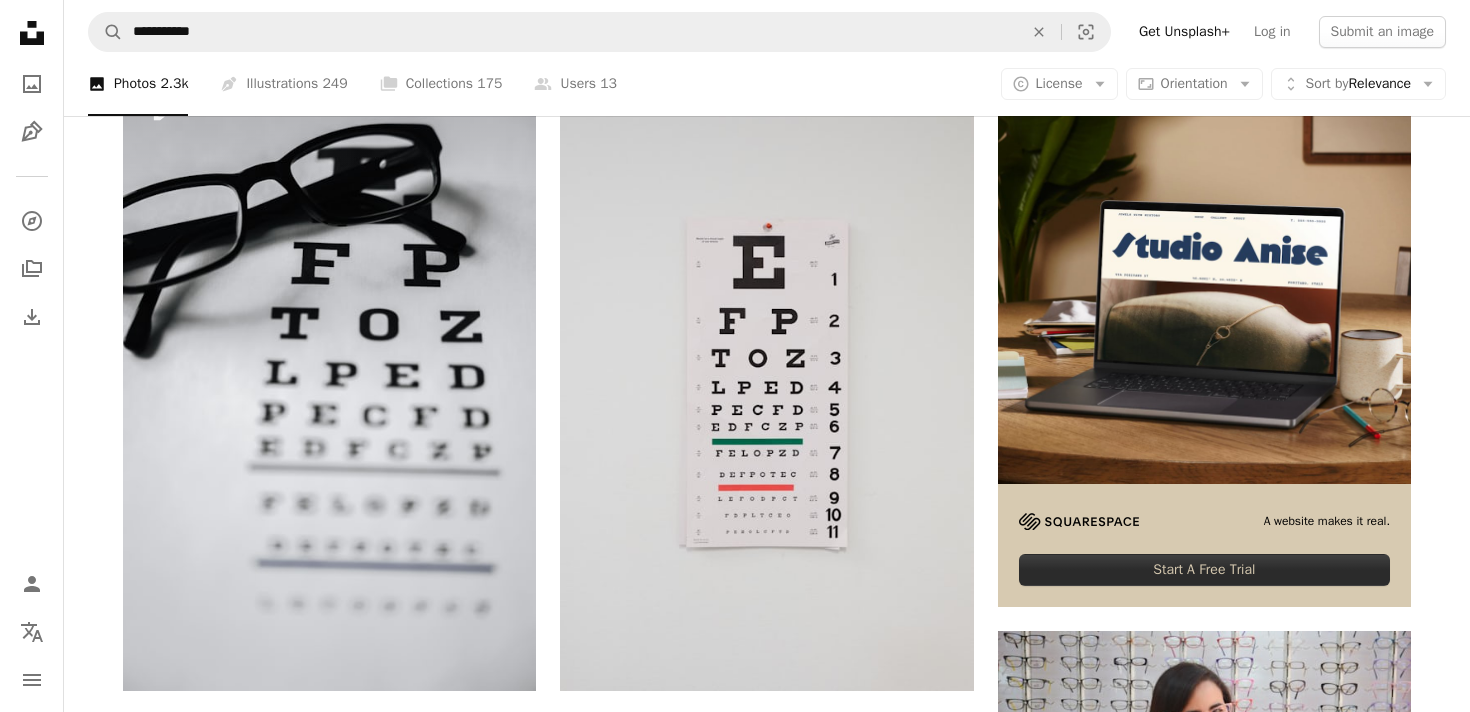 scroll, scrollTop: 0, scrollLeft: 0, axis: both 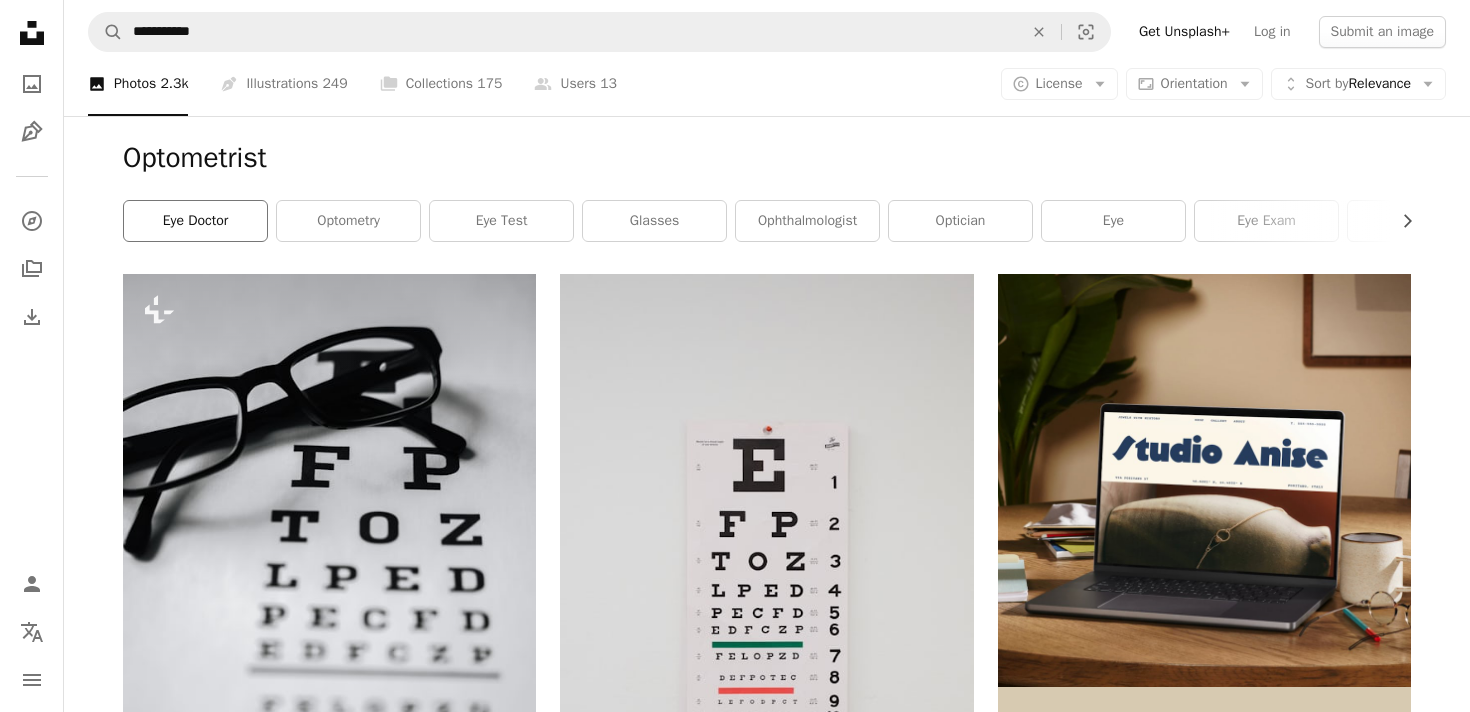 click on "eye doctor" at bounding box center [195, 221] 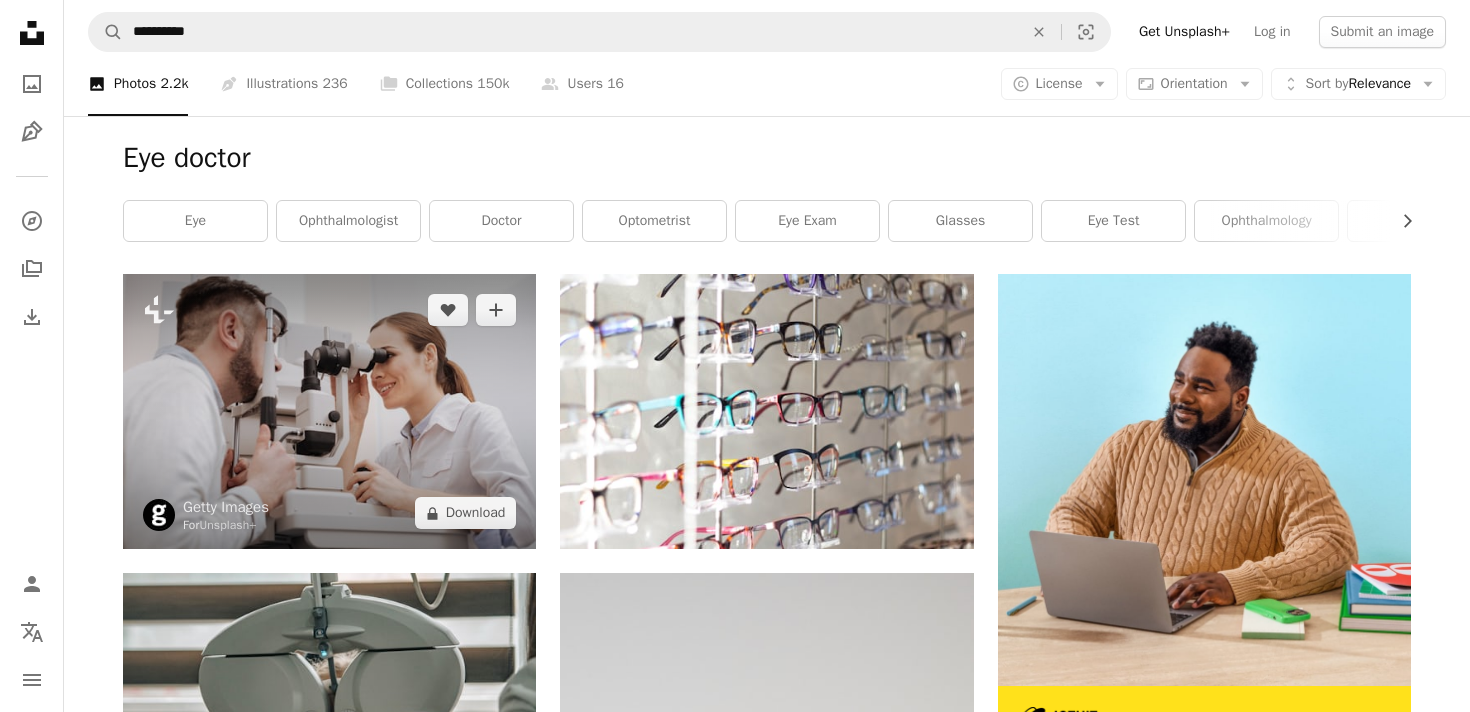 click at bounding box center [329, 411] 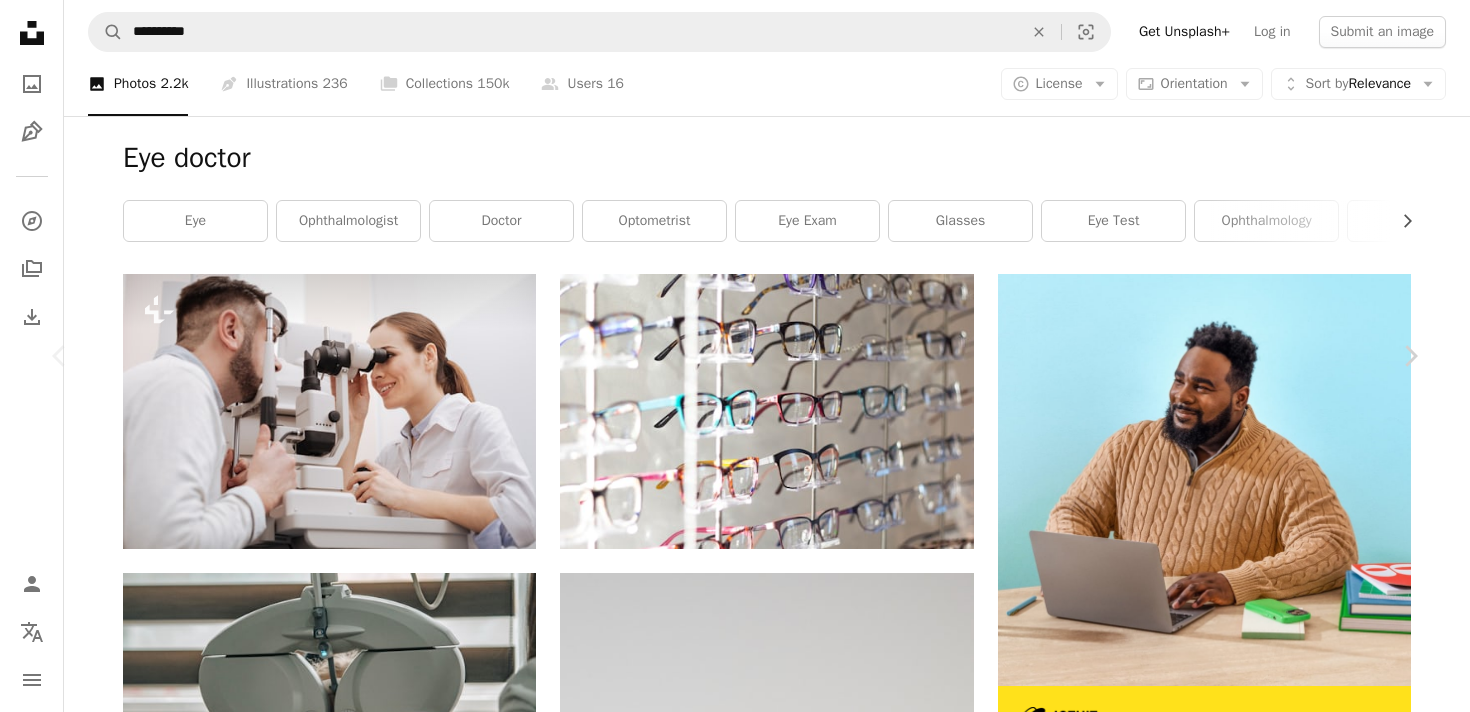 click on "A lock   Download" at bounding box center [1259, 4557] 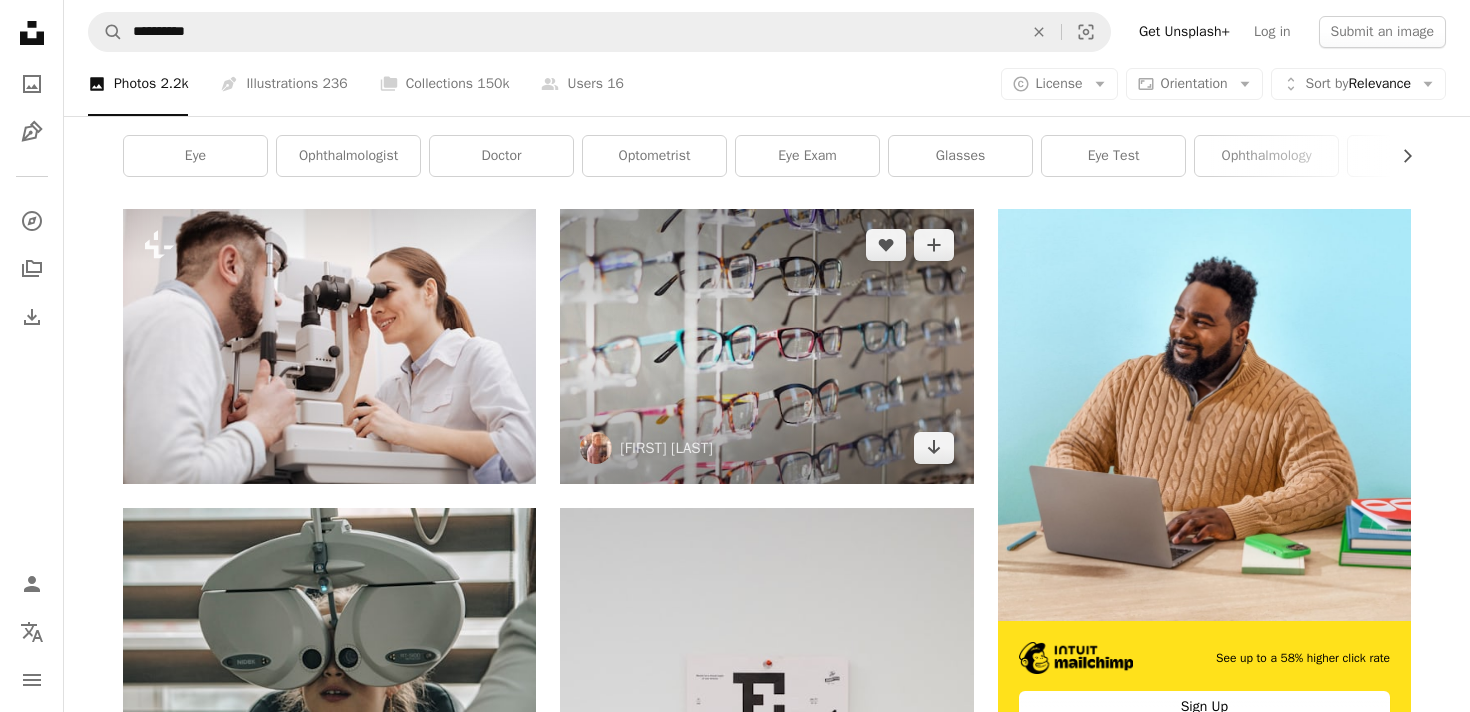 scroll, scrollTop: 67, scrollLeft: 0, axis: vertical 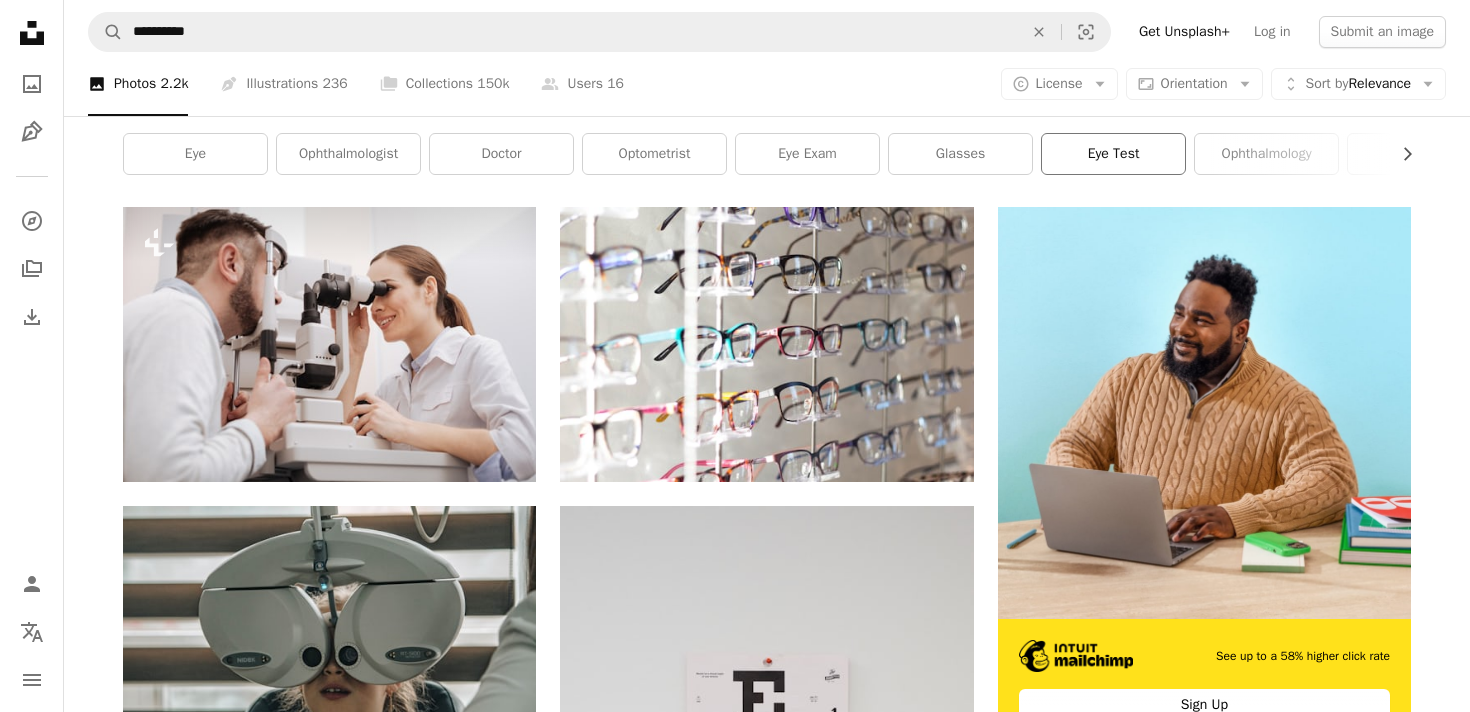 click on "eye test" at bounding box center (1113, 154) 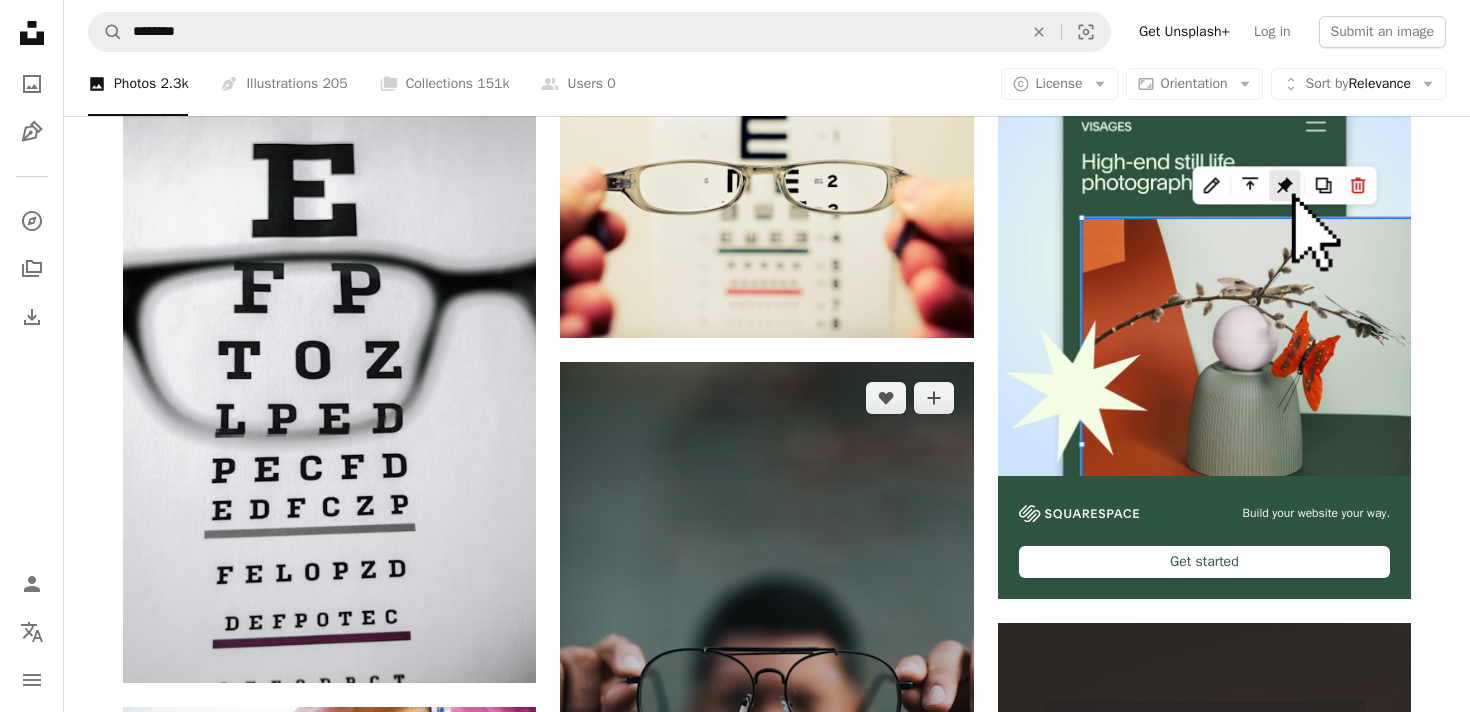 scroll, scrollTop: 0, scrollLeft: 0, axis: both 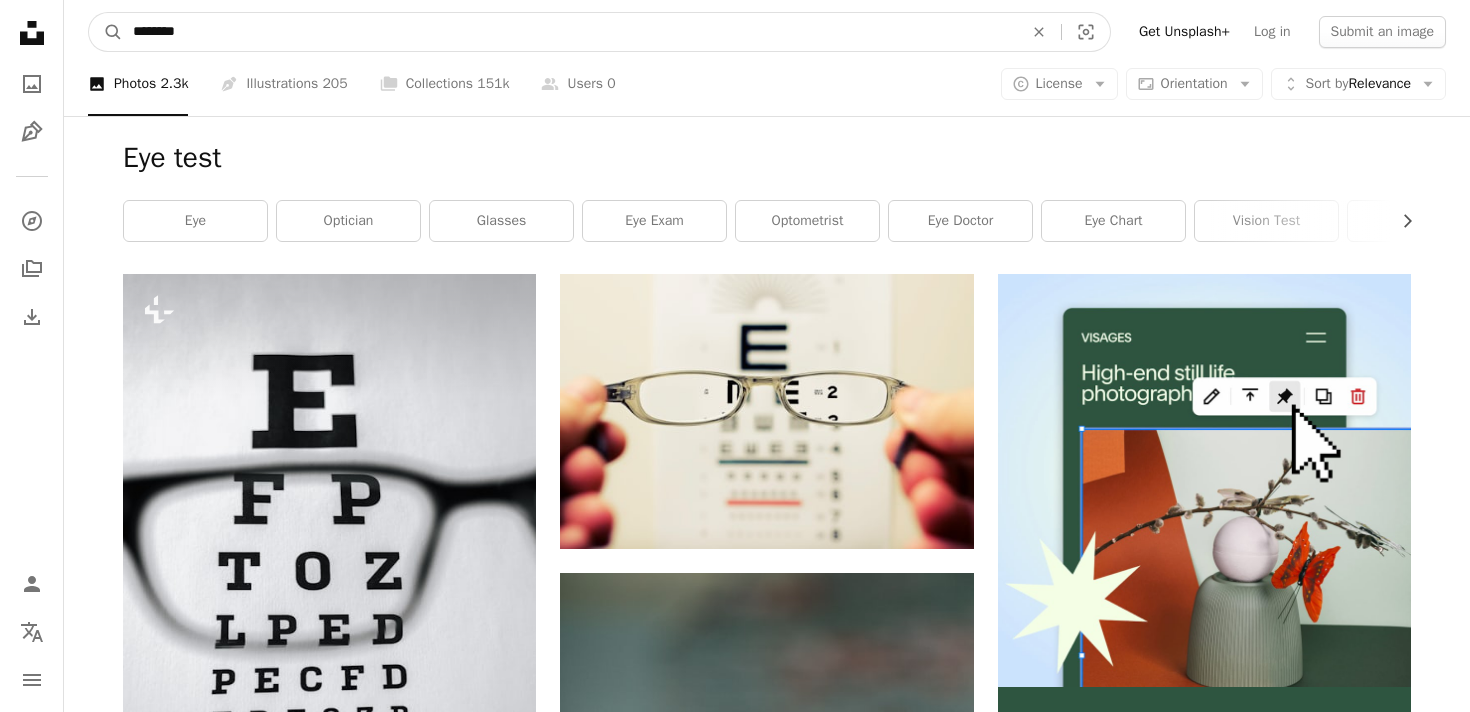 click on "********" at bounding box center [570, 32] 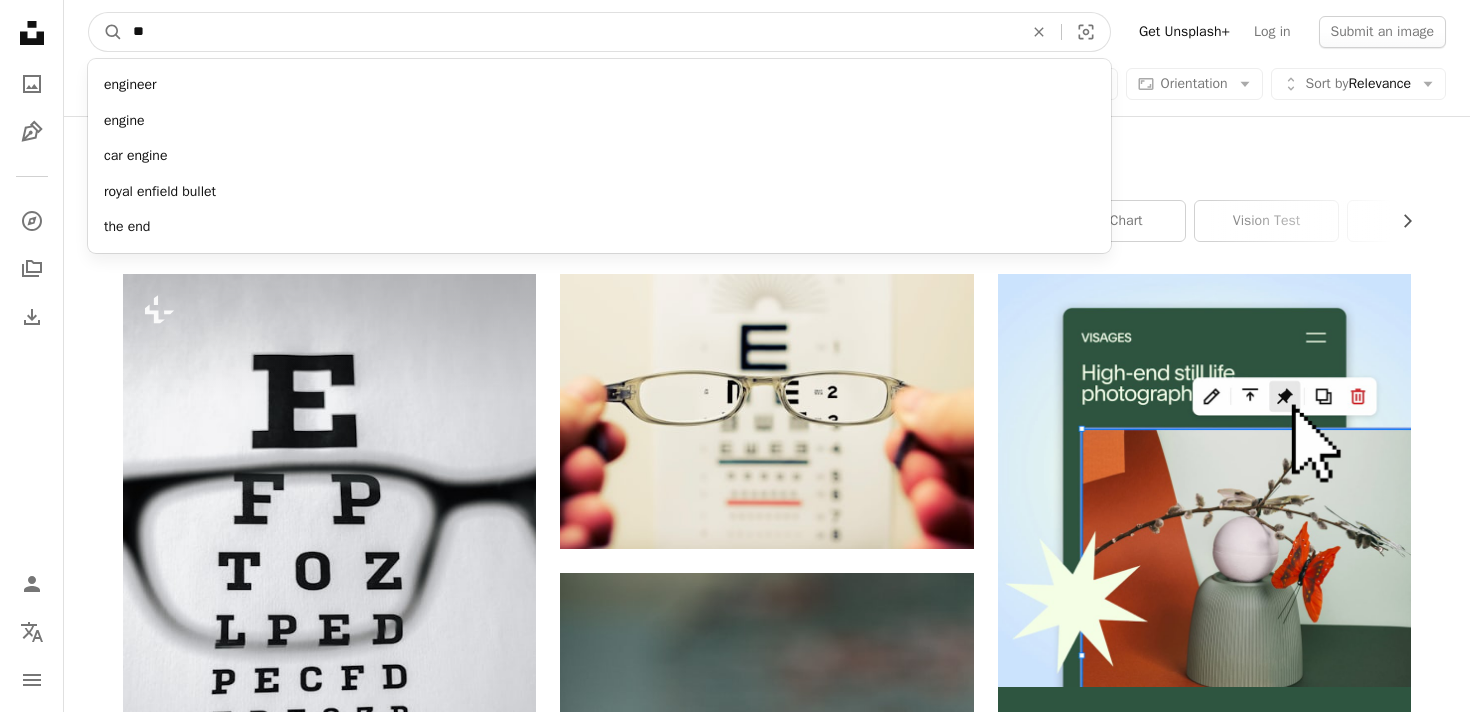 type on "*" 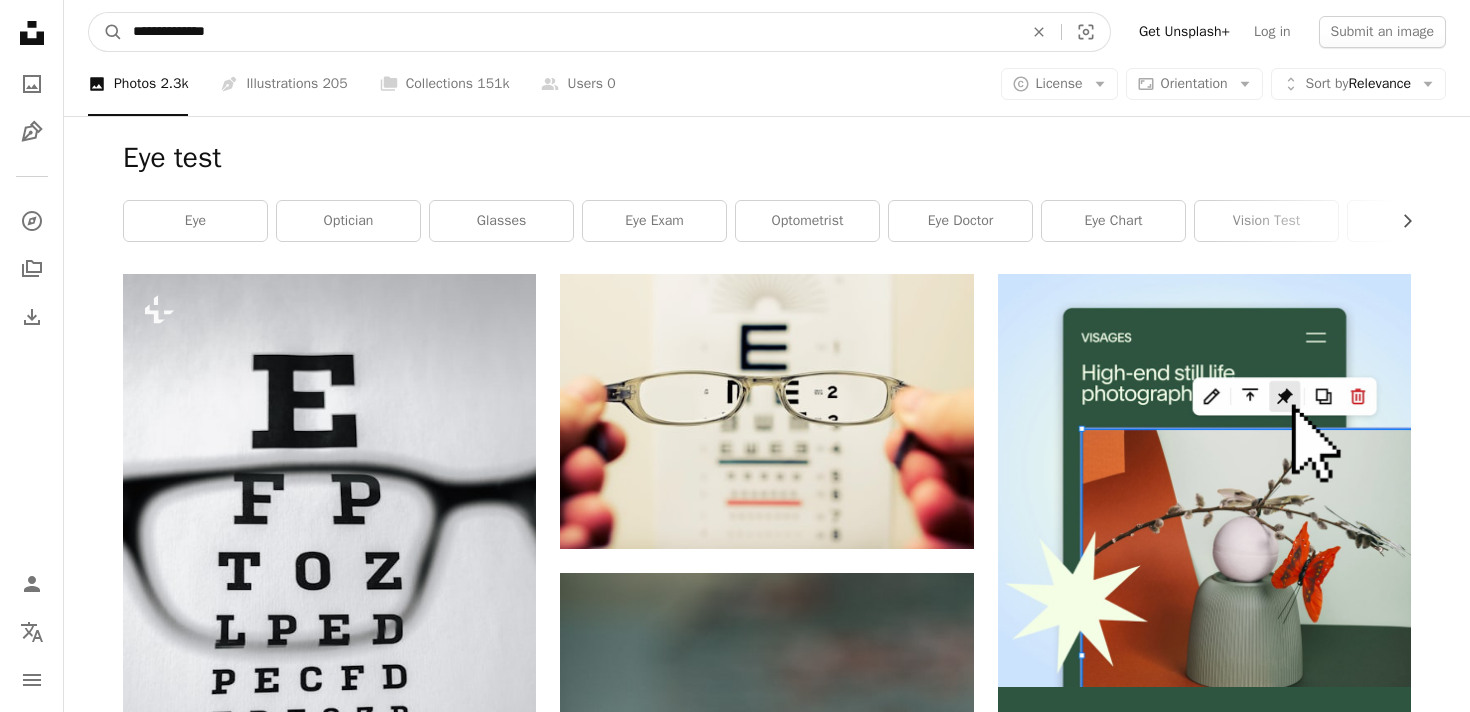 type on "**********" 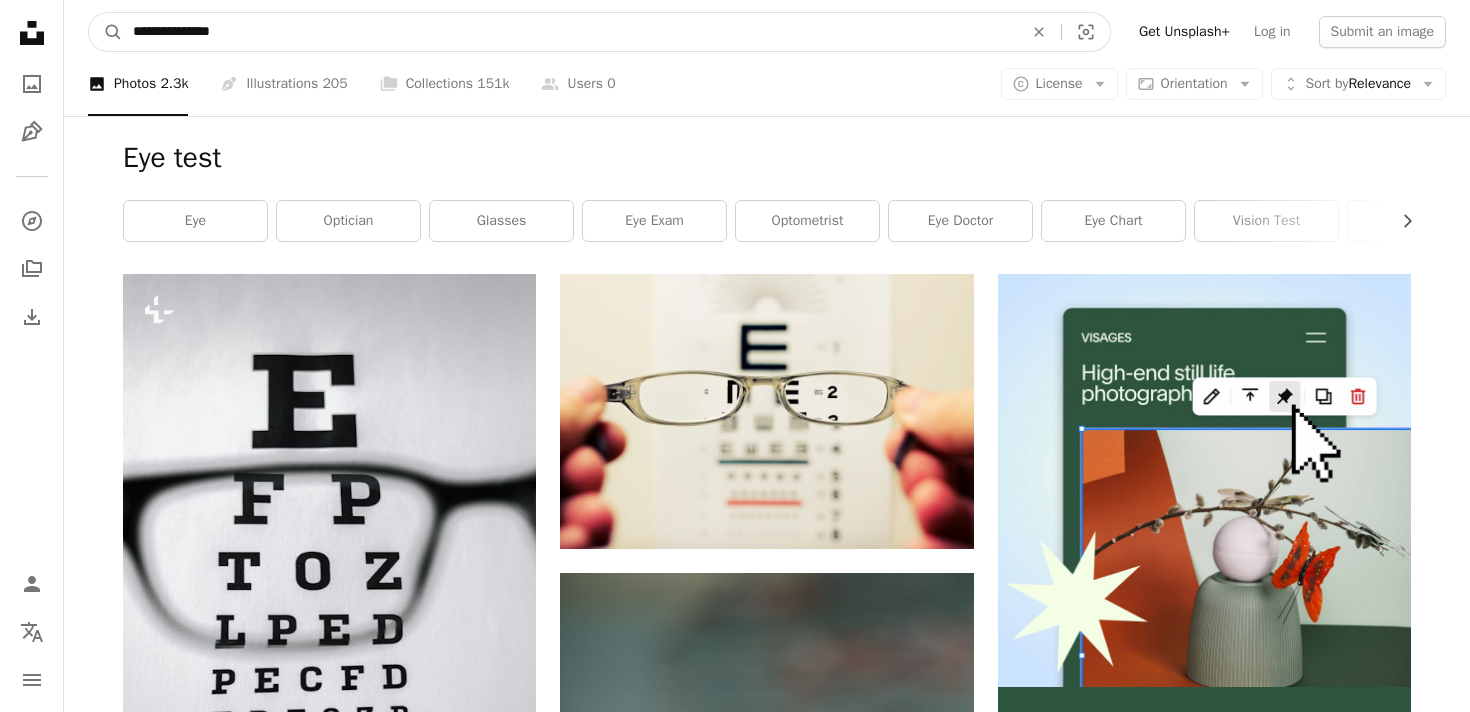 click on "A magnifying glass" at bounding box center [106, 32] 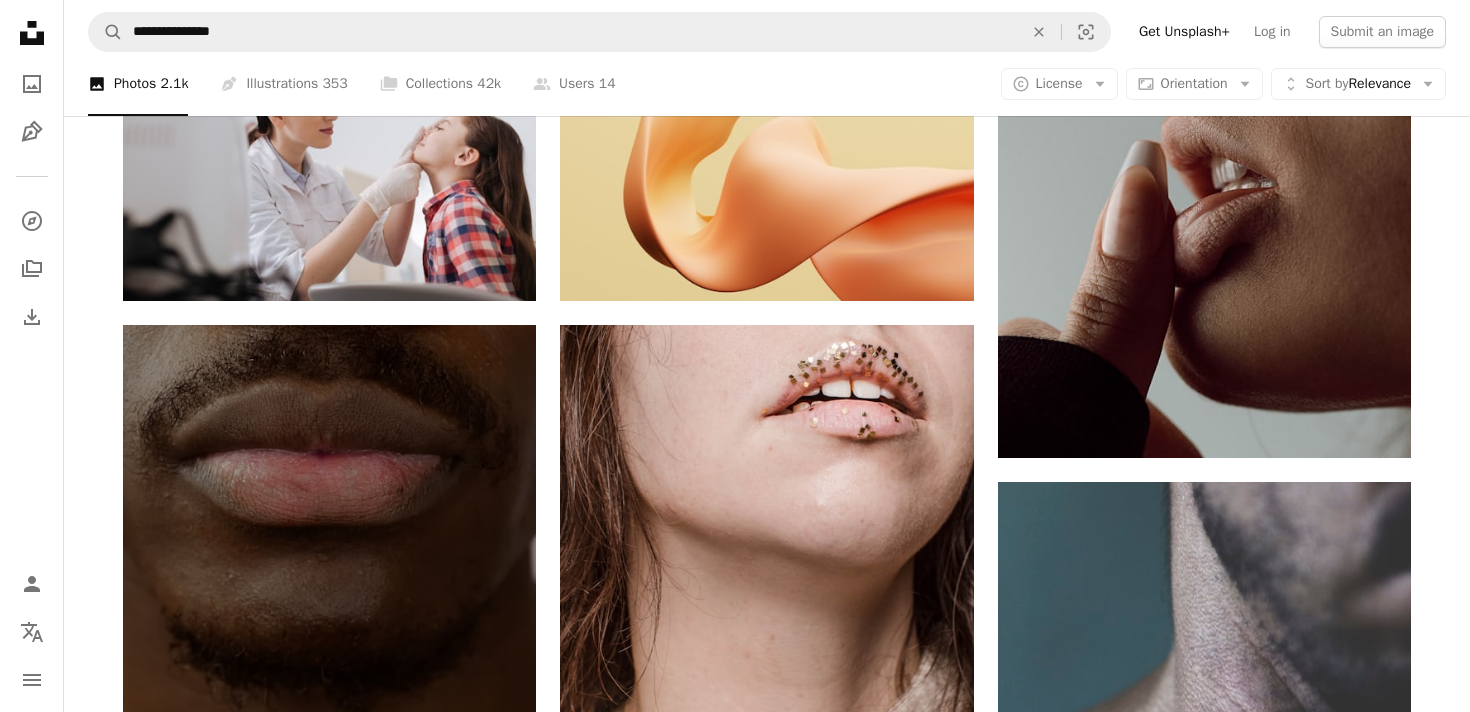 scroll, scrollTop: 0, scrollLeft: 0, axis: both 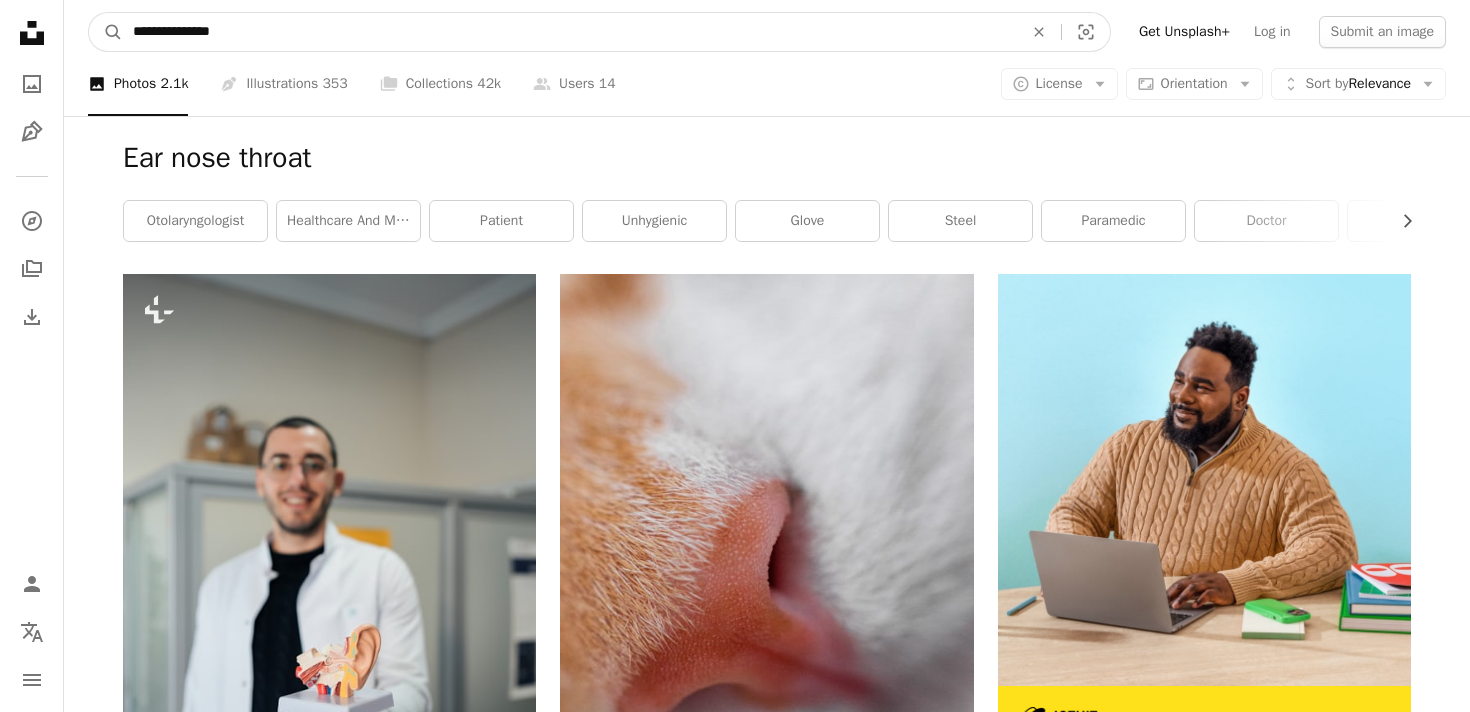 click on "**********" at bounding box center (570, 32) 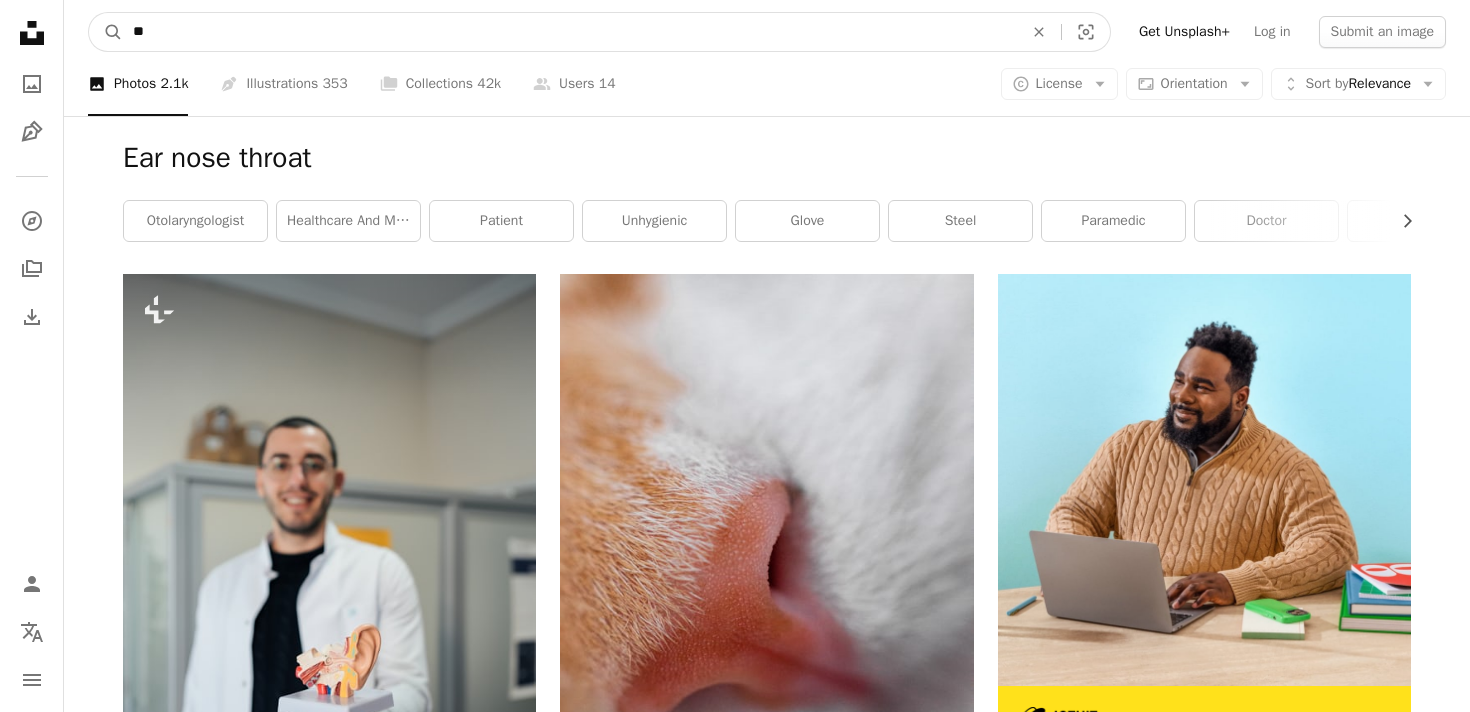 type on "***" 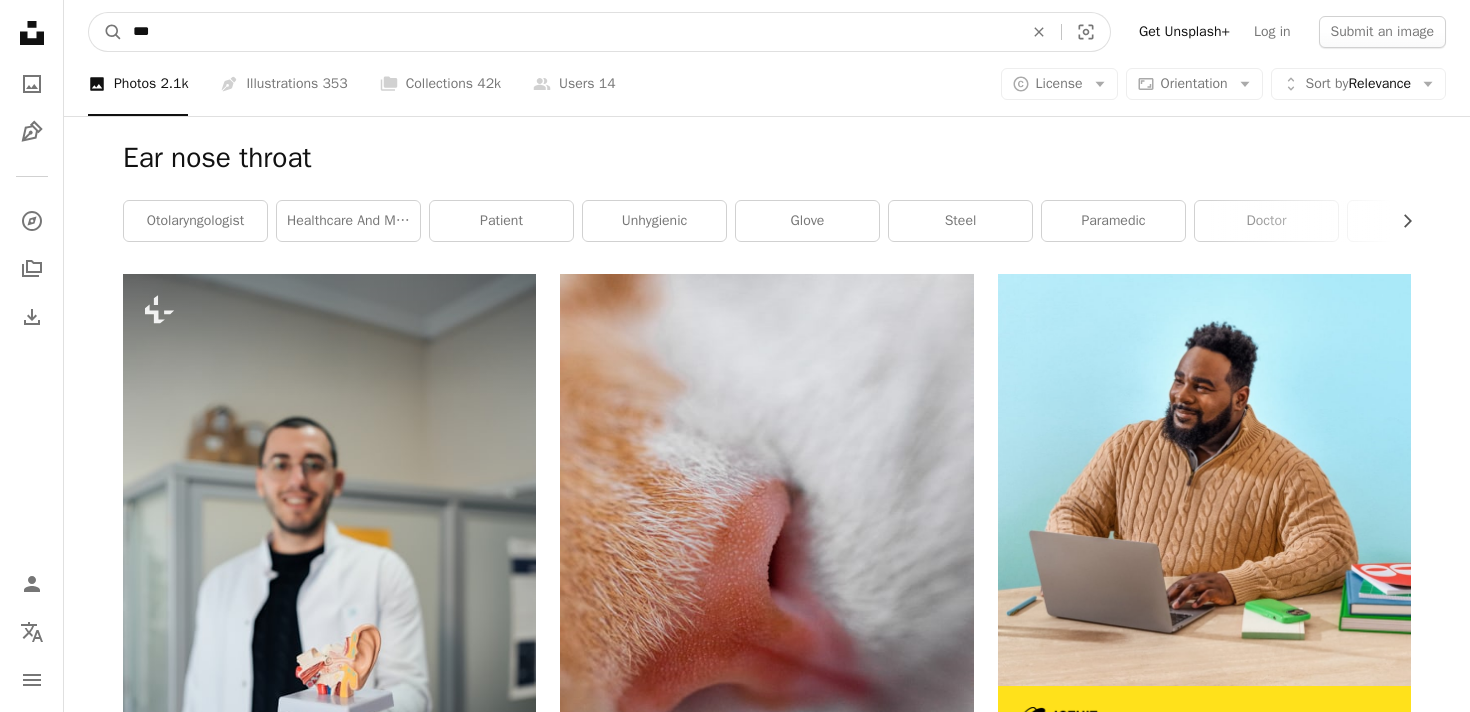 click on "A magnifying glass" at bounding box center [106, 32] 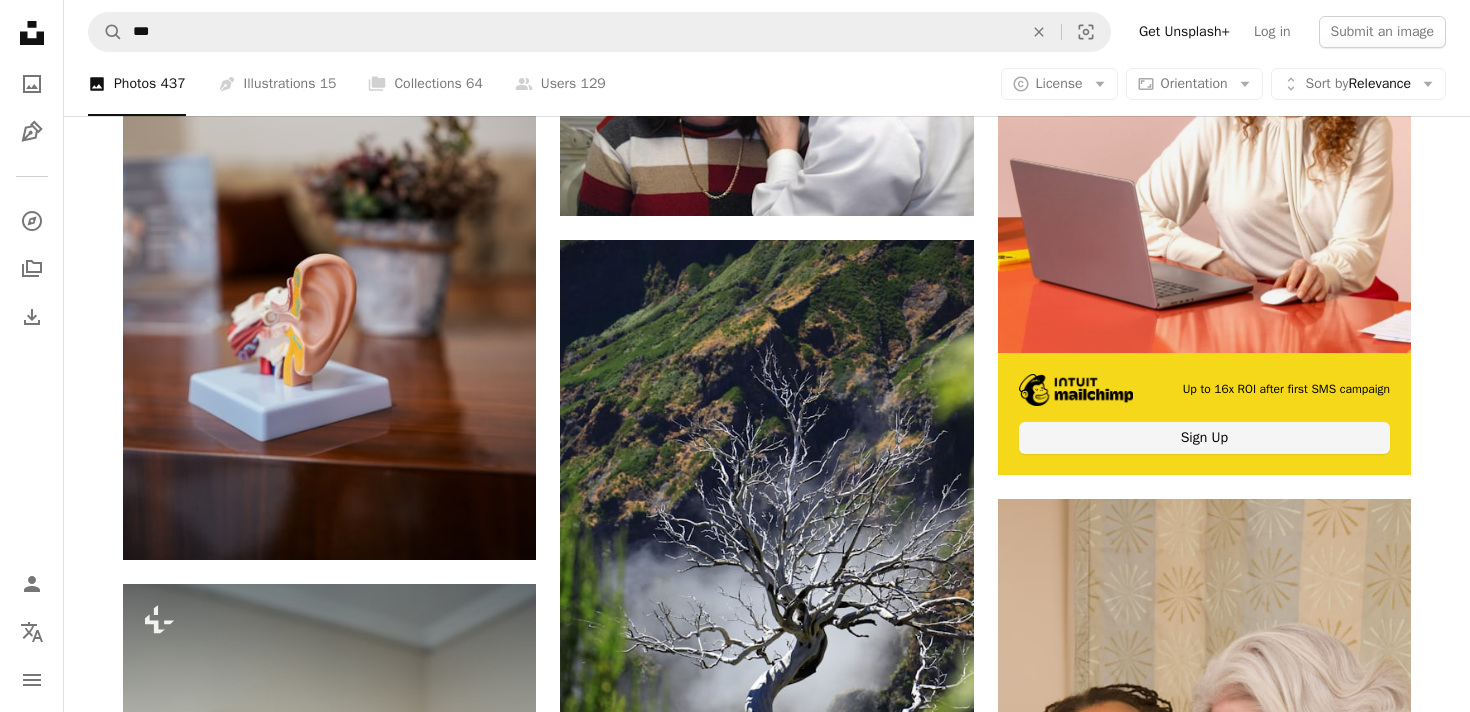 scroll, scrollTop: 279, scrollLeft: 0, axis: vertical 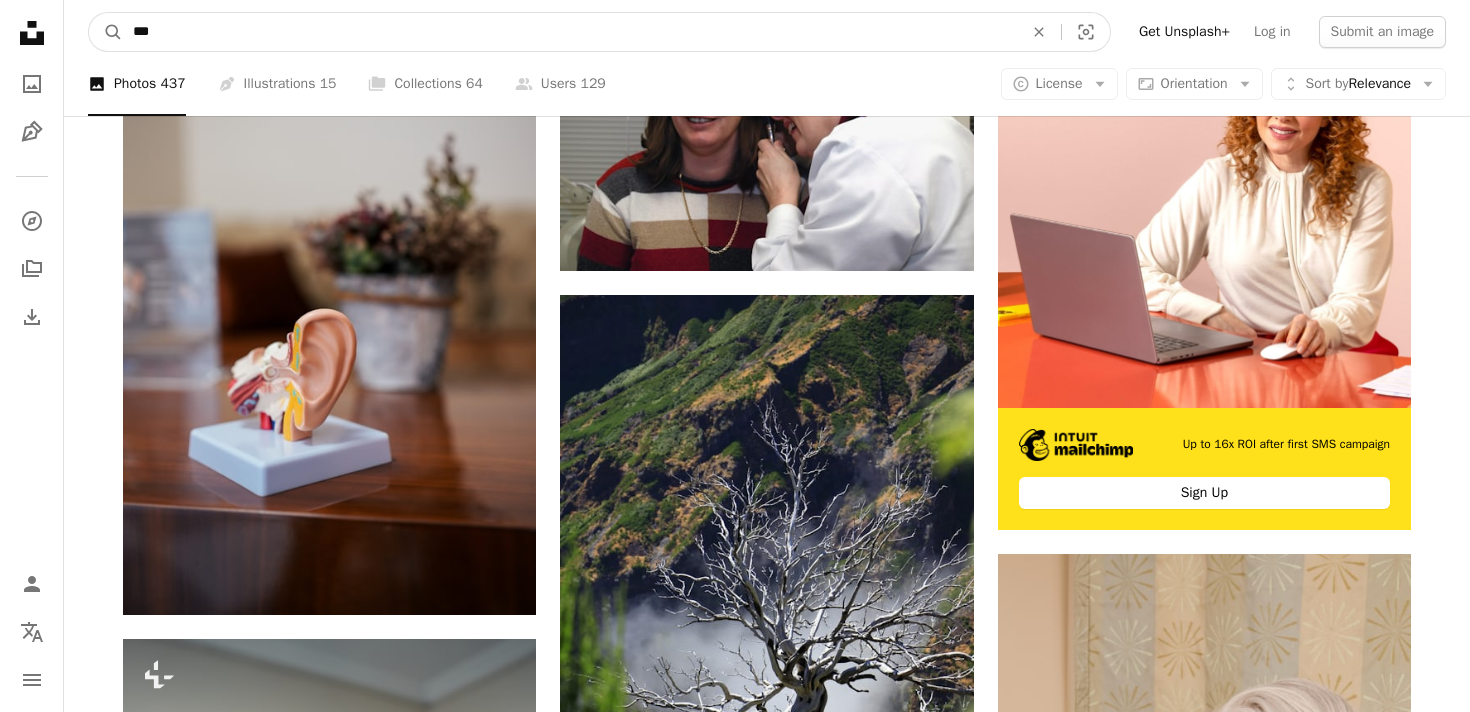 click on "***" at bounding box center [570, 32] 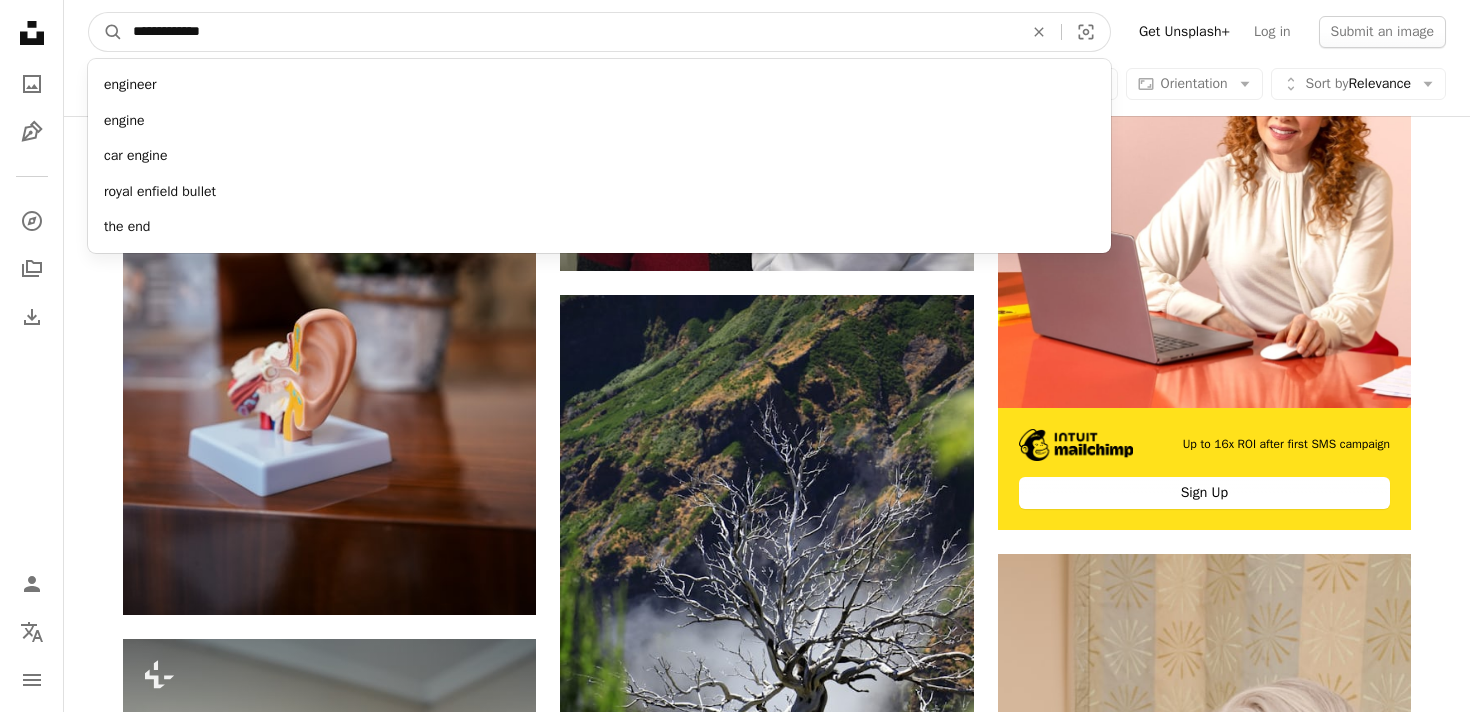 type on "**********" 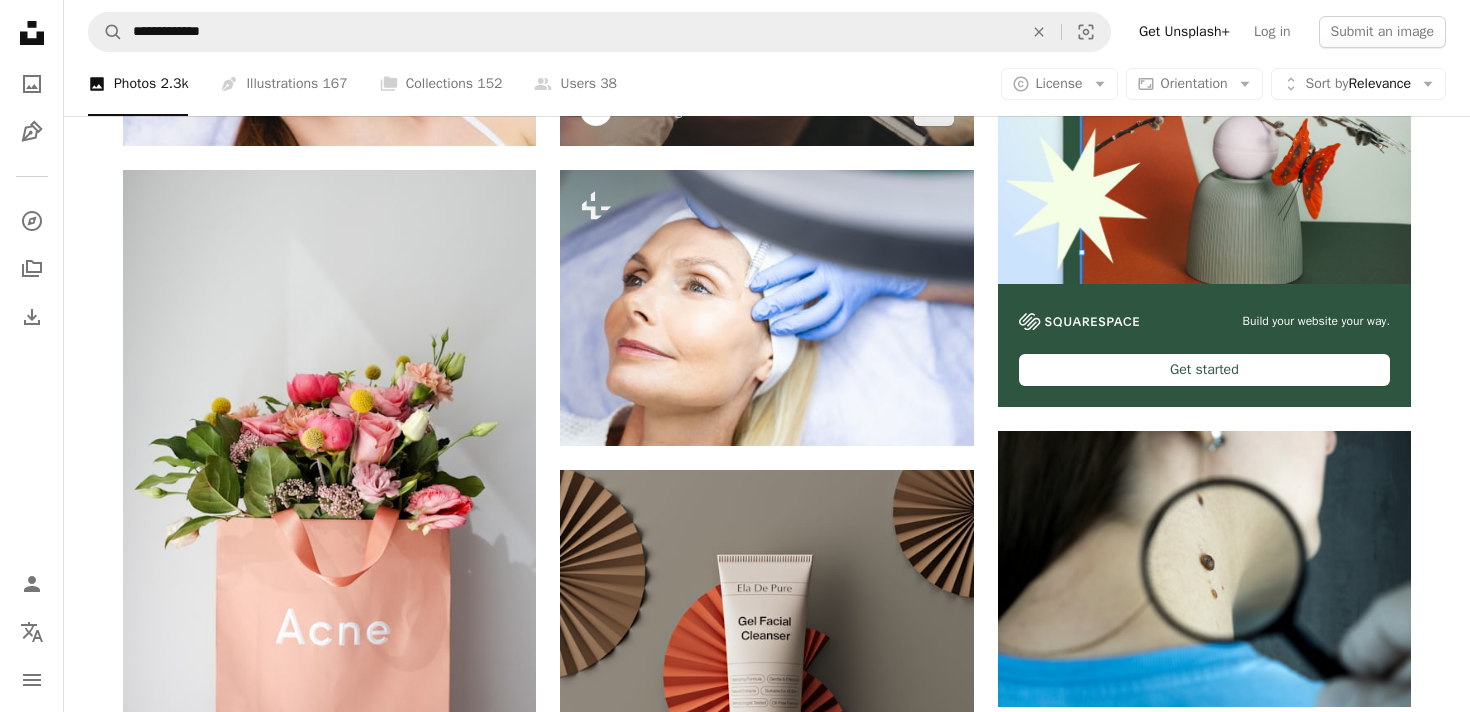 scroll, scrollTop: 0, scrollLeft: 0, axis: both 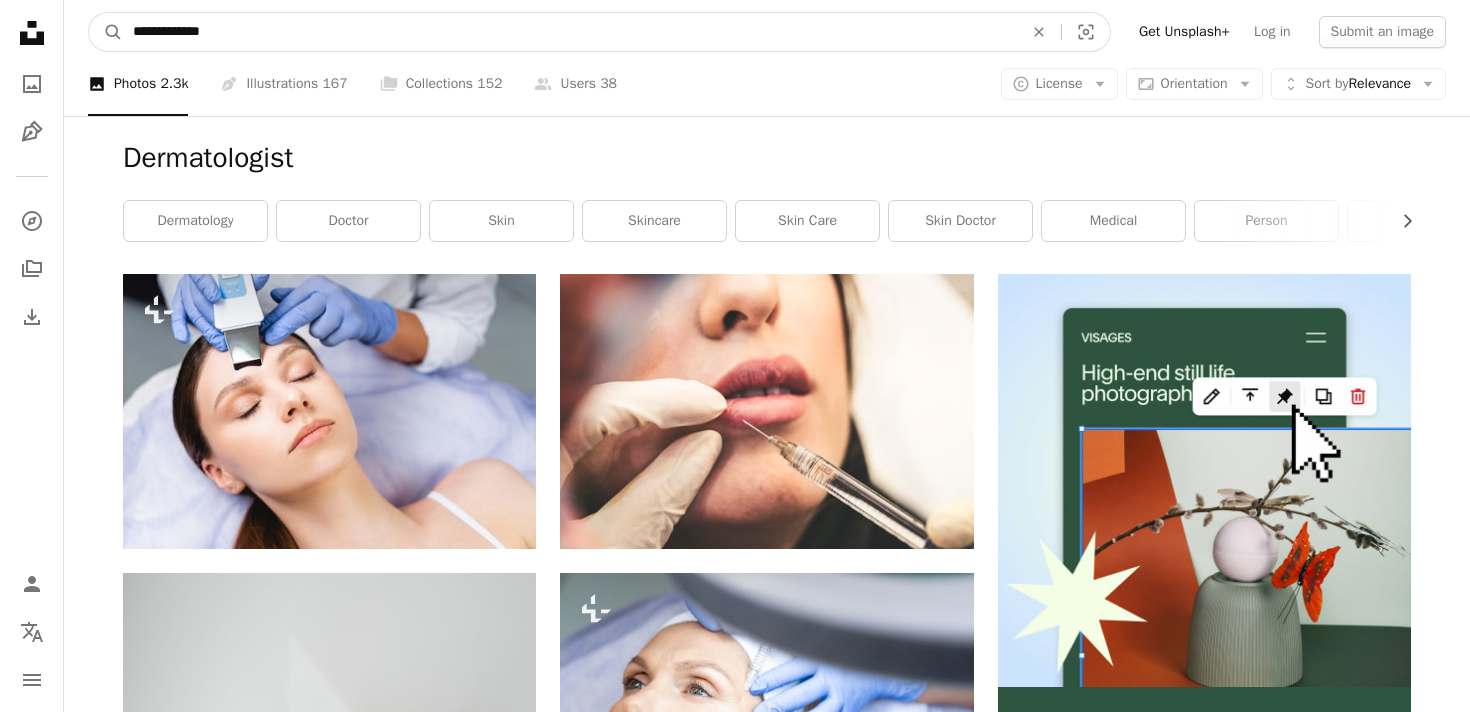 click on "**********" at bounding box center [570, 32] 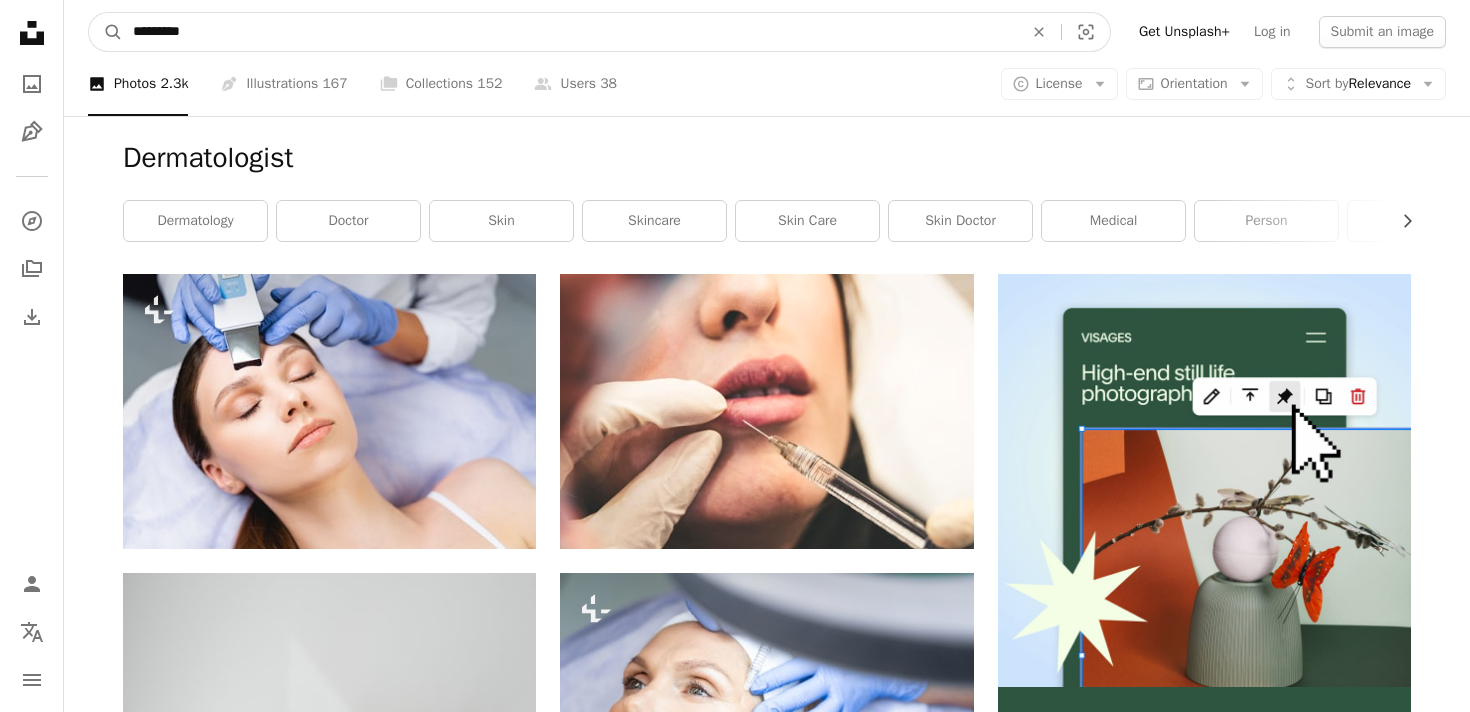 type on "**********" 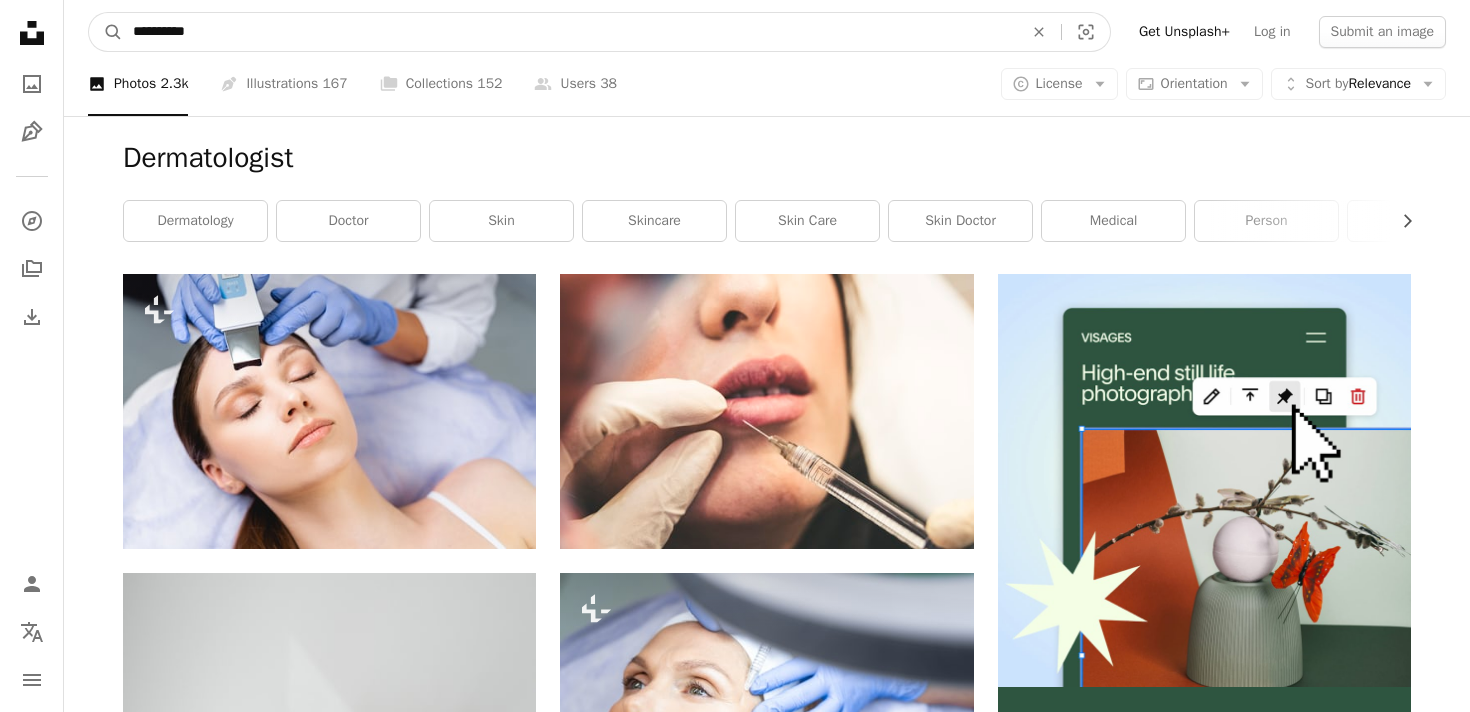 click on "A magnifying glass" at bounding box center (106, 32) 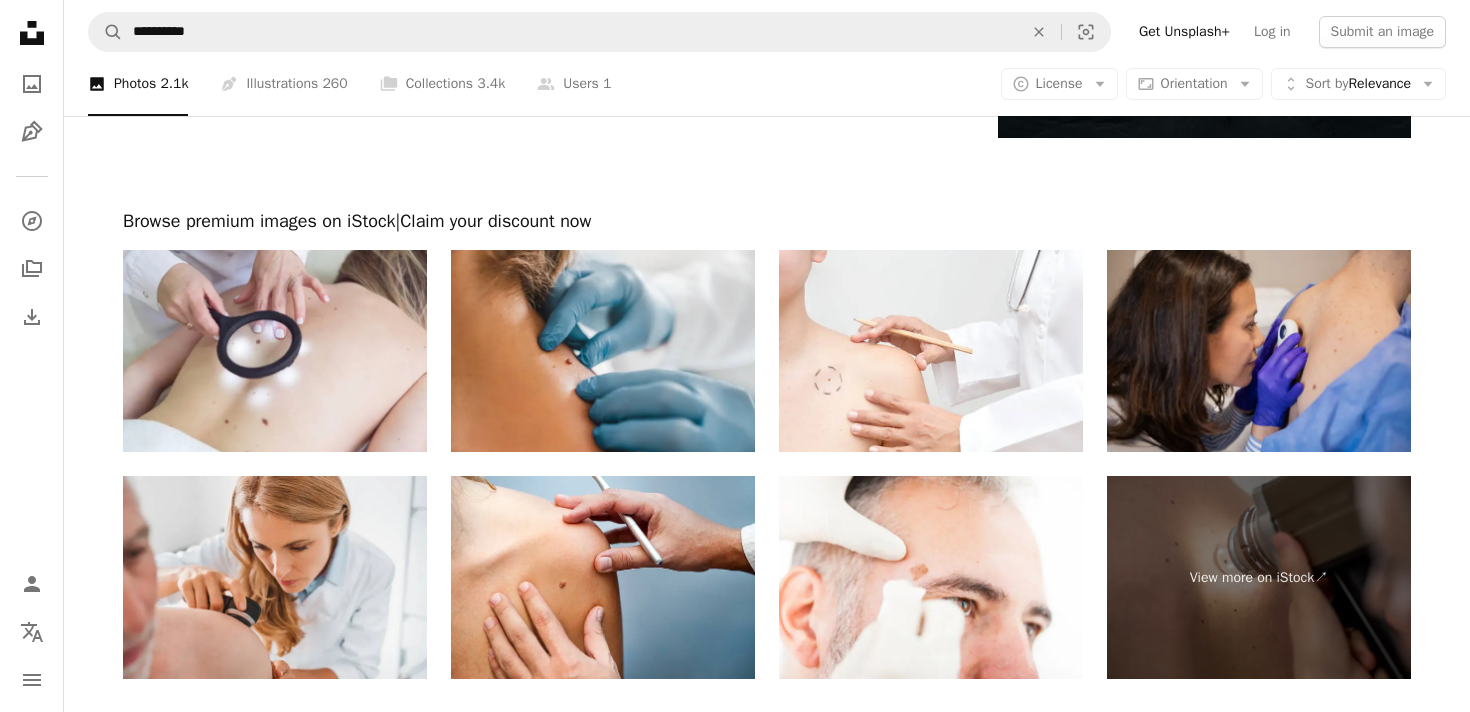 scroll, scrollTop: 2956, scrollLeft: 0, axis: vertical 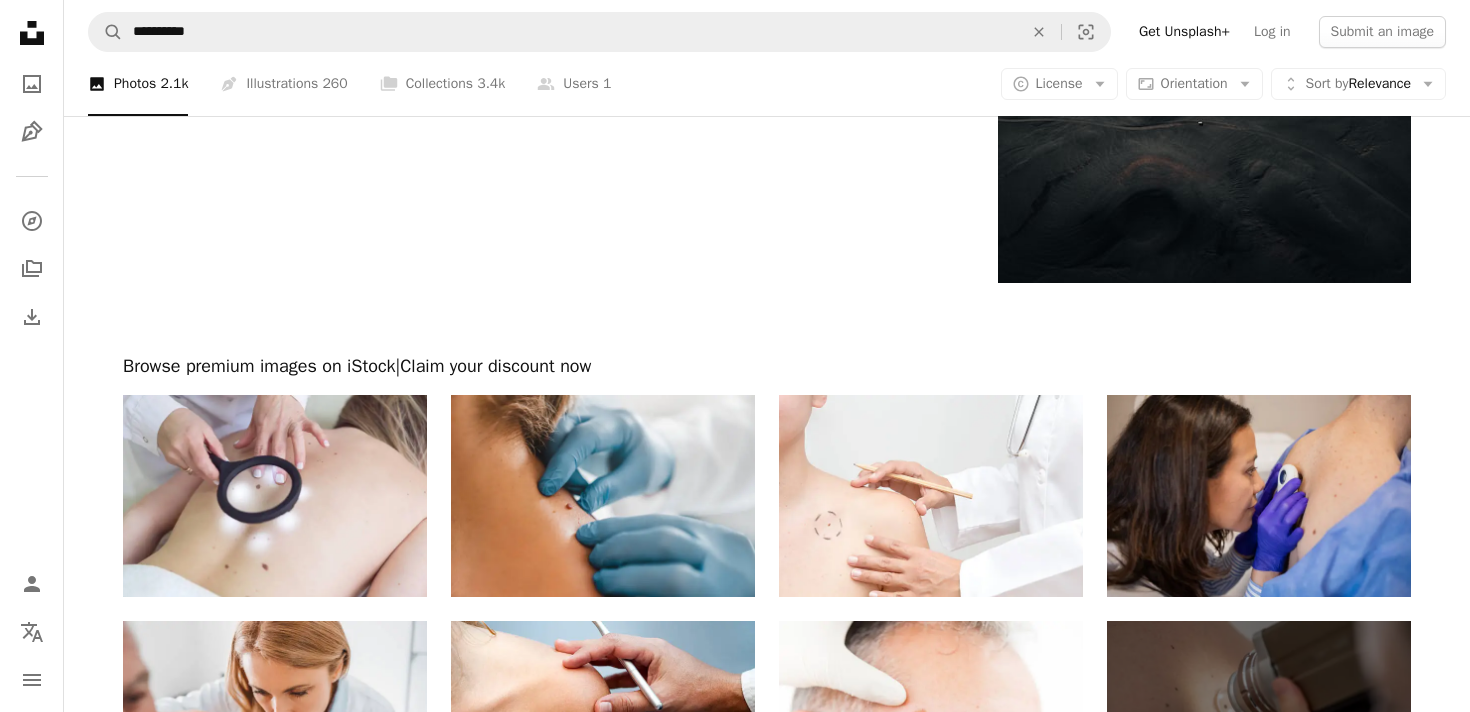 click at bounding box center [1259, 496] 